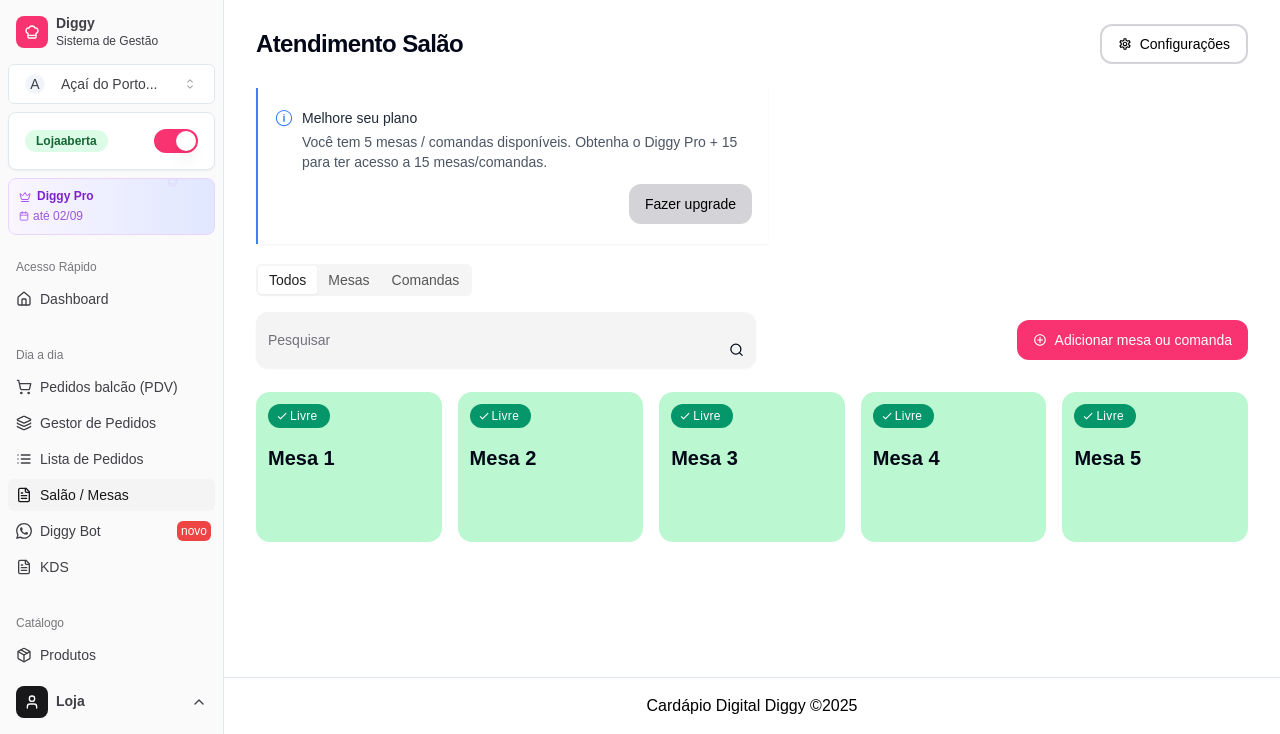 scroll, scrollTop: 0, scrollLeft: 0, axis: both 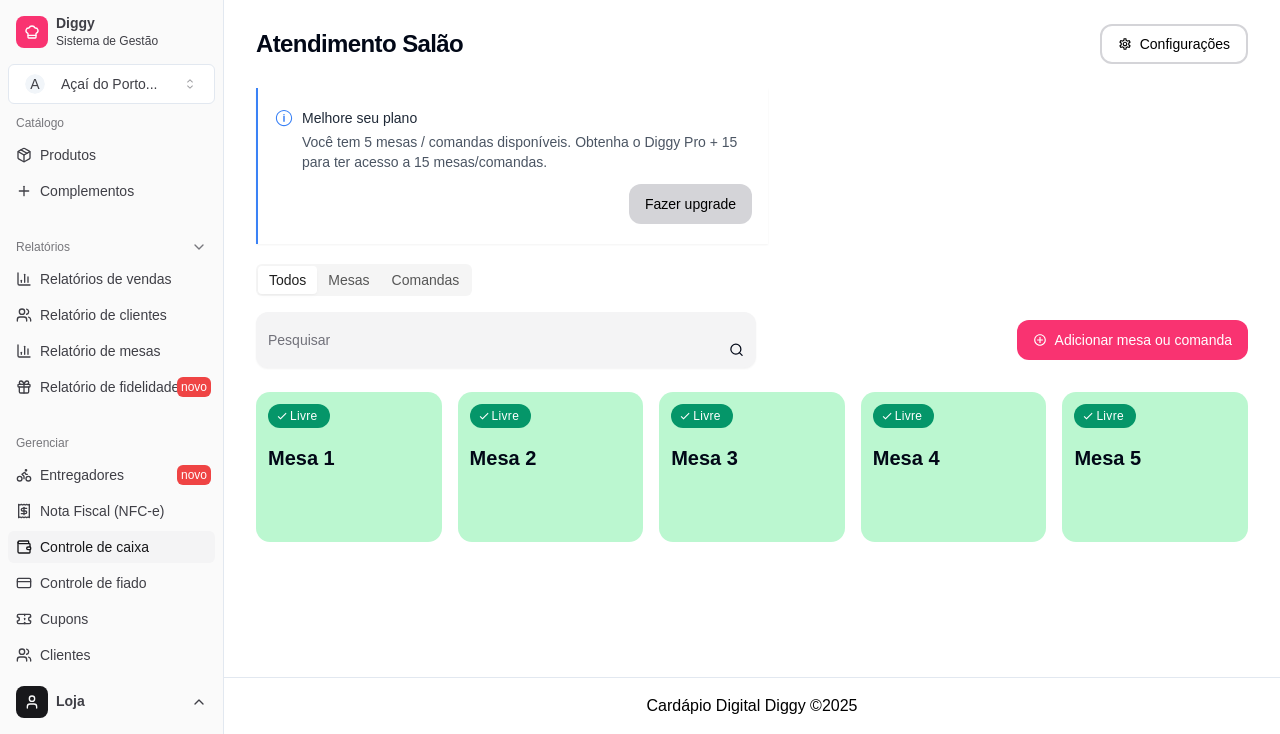 click on "Controle de caixa" at bounding box center [111, 547] 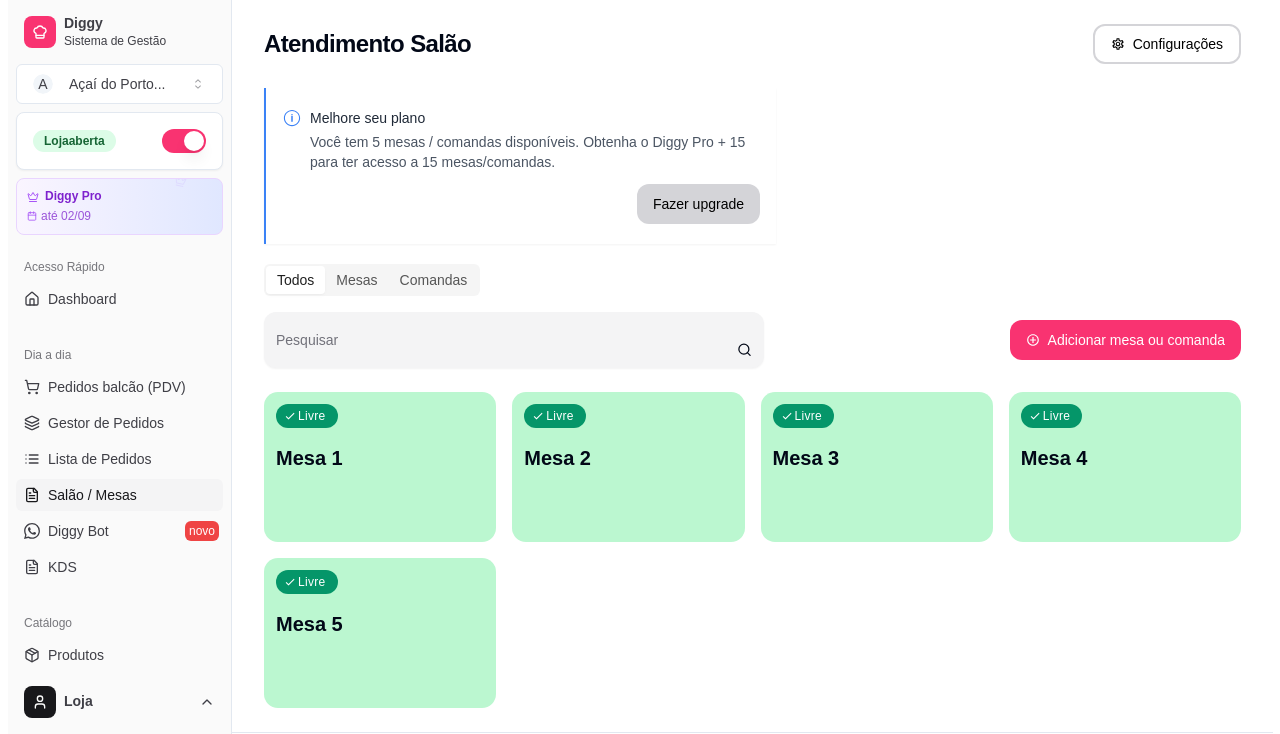 scroll, scrollTop: 0, scrollLeft: 0, axis: both 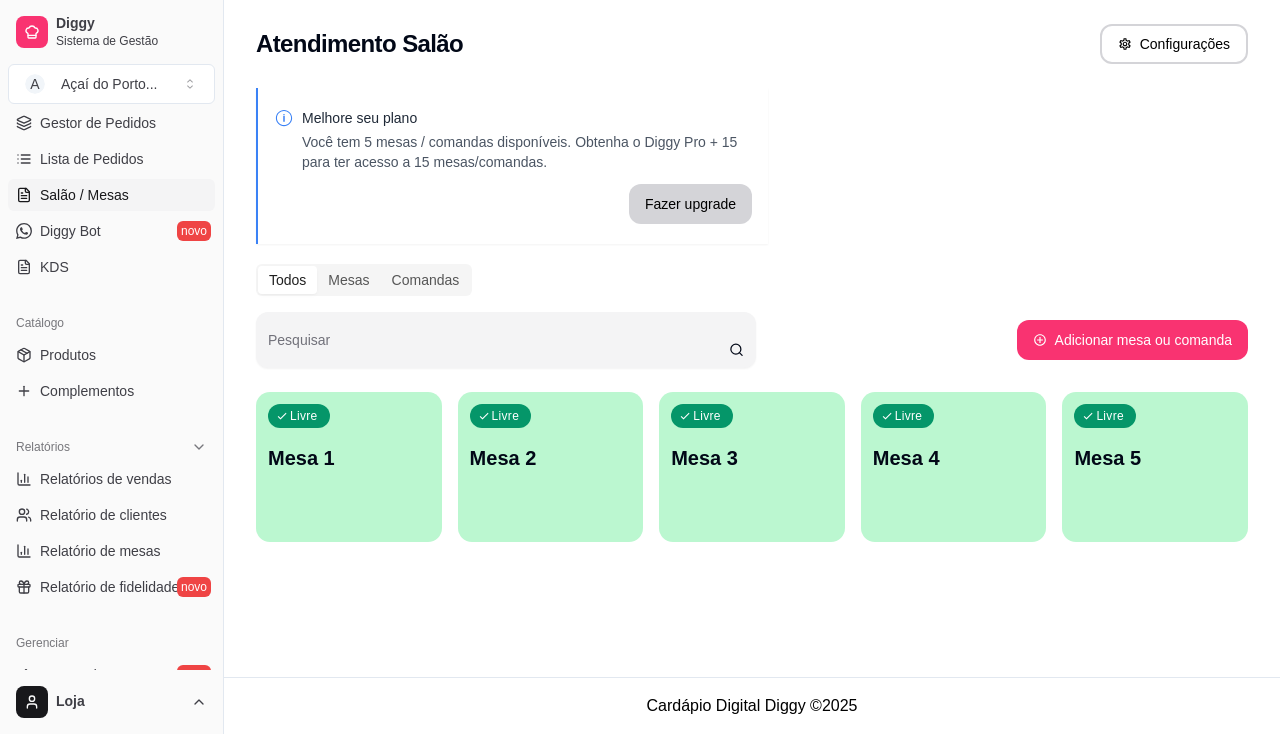 click on "Livre" at bounding box center (501, 416) 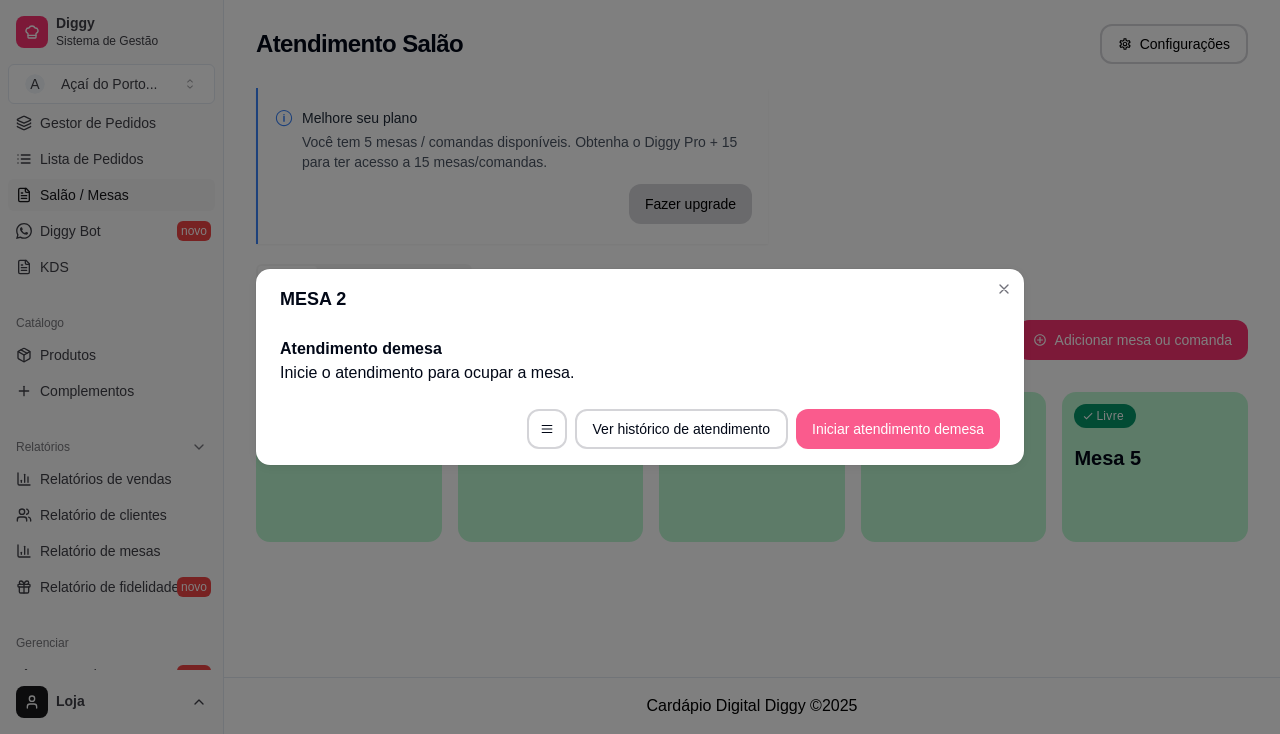 click on "Iniciar atendimento de  mesa" at bounding box center [898, 429] 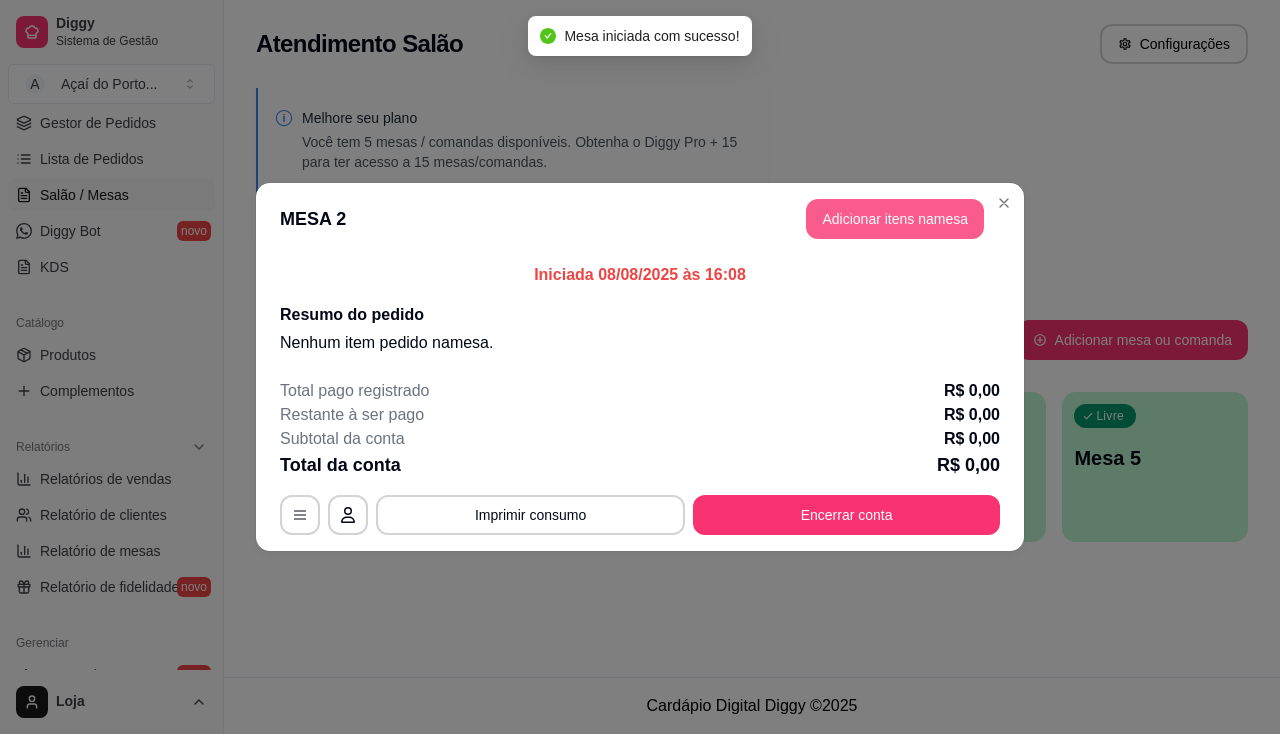 click on "Adicionar itens na  mesa" at bounding box center (895, 219) 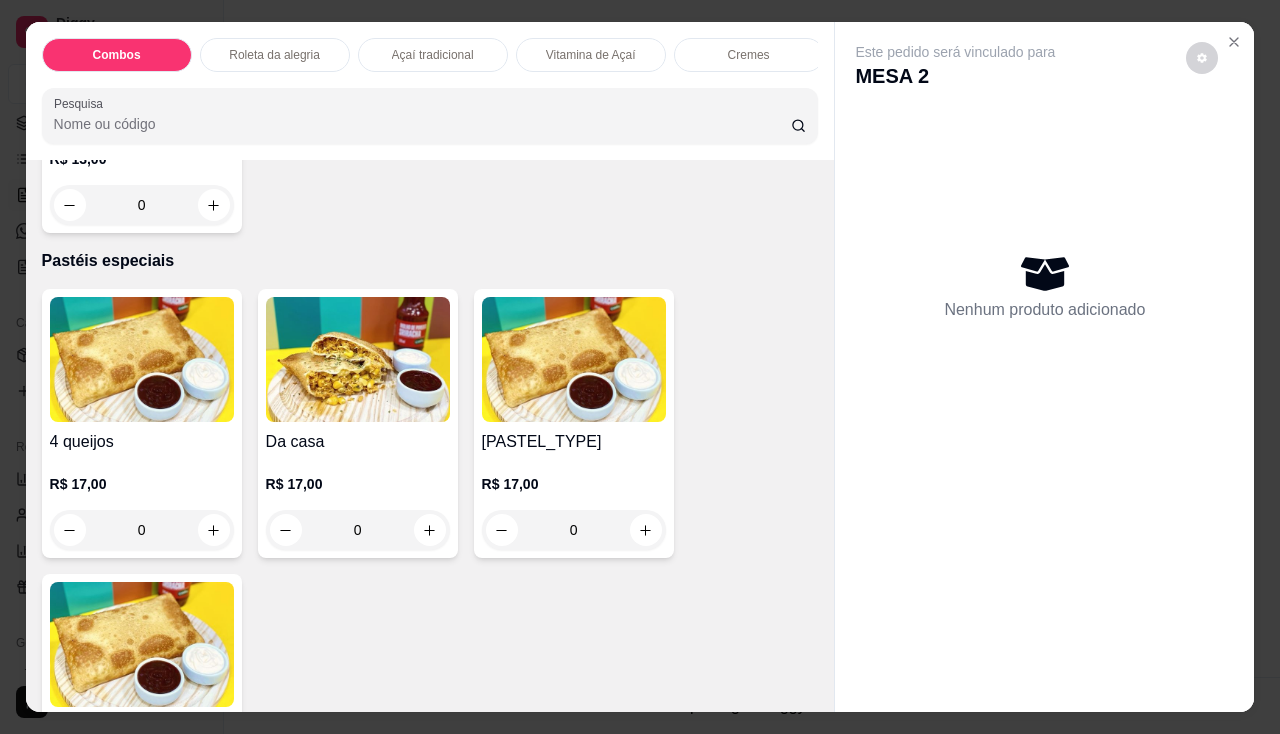 scroll, scrollTop: 3100, scrollLeft: 0, axis: vertical 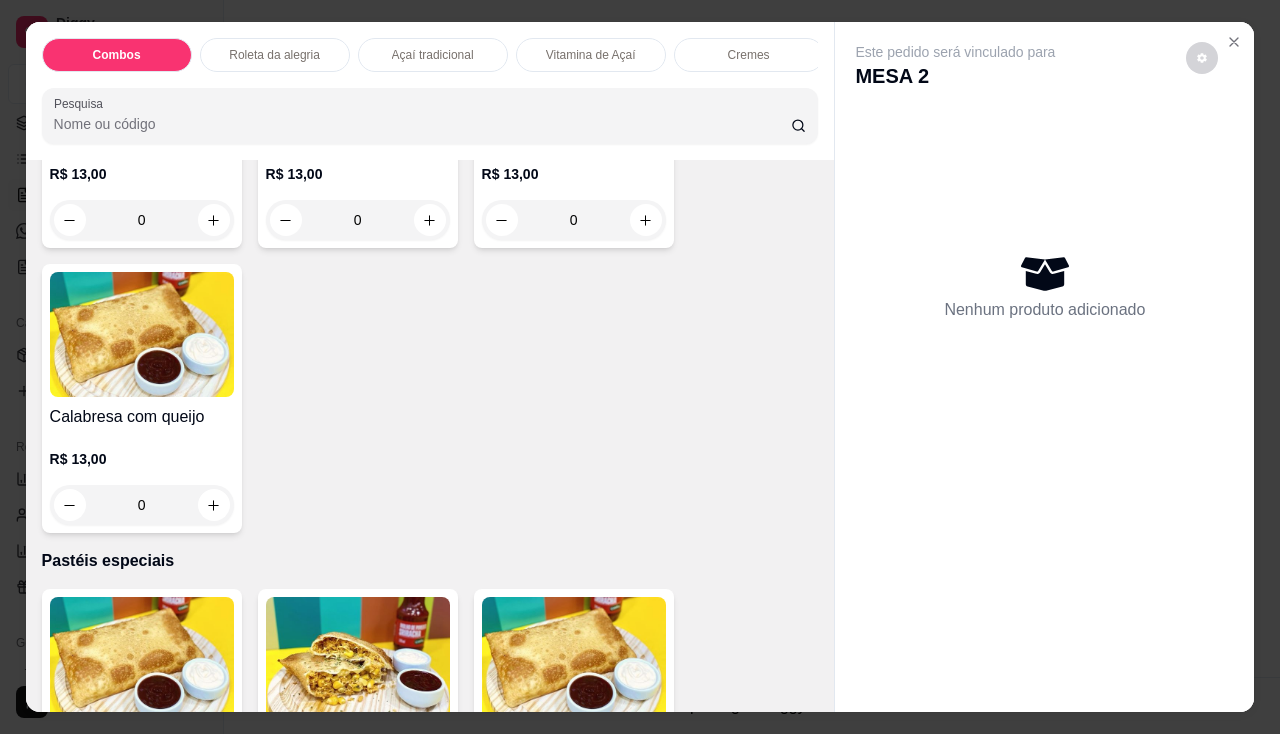 click at bounding box center (142, 334) 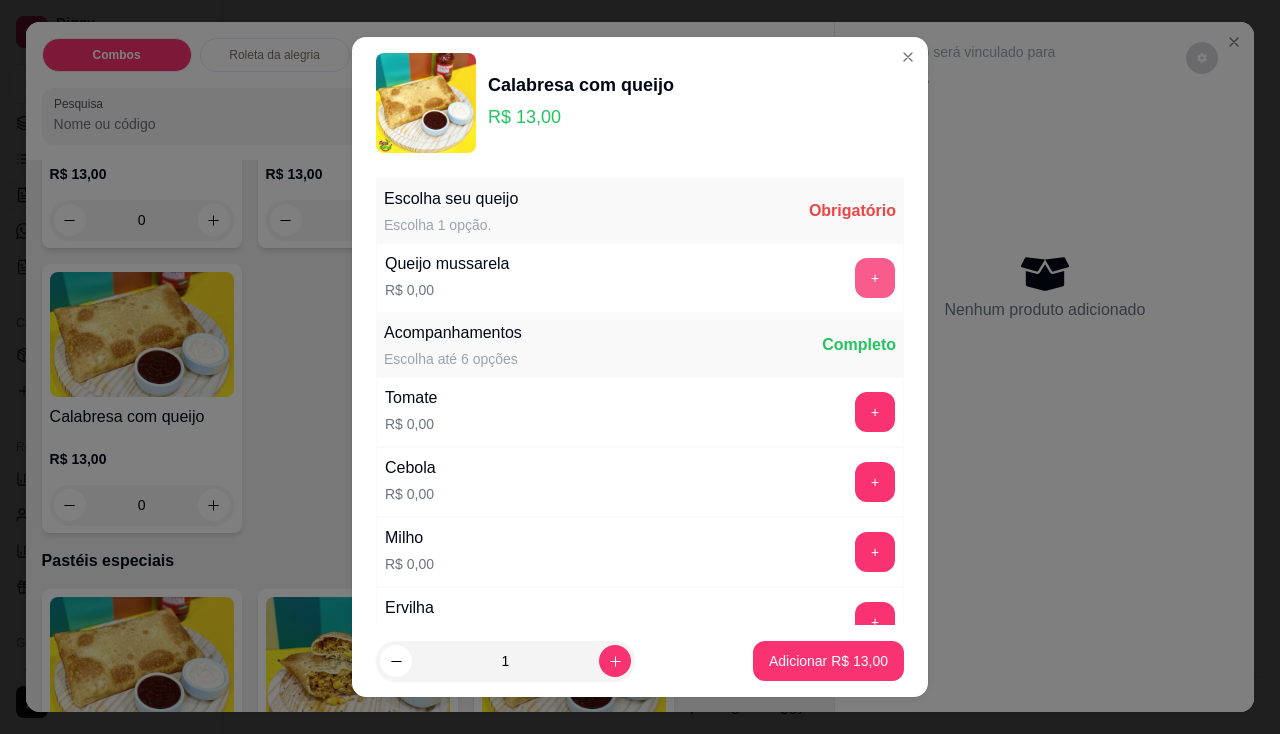 click on "+" at bounding box center (875, 278) 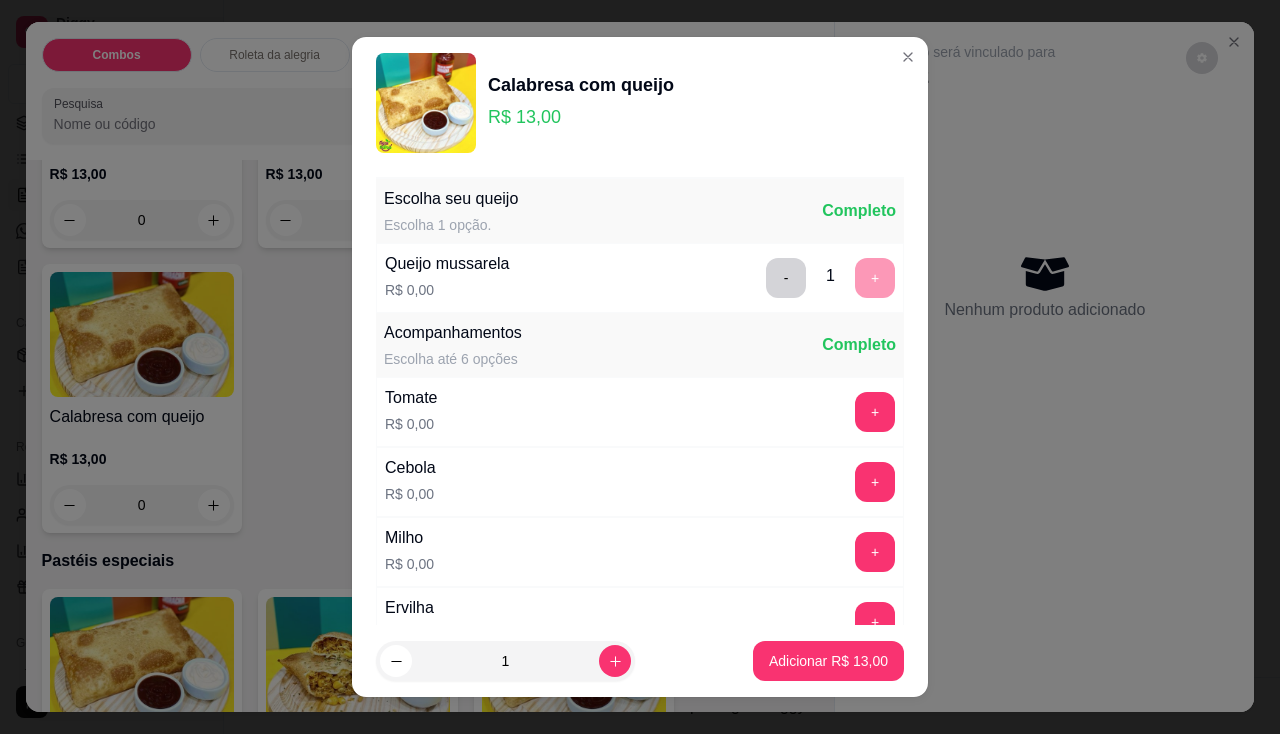 scroll, scrollTop: 144, scrollLeft: 0, axis: vertical 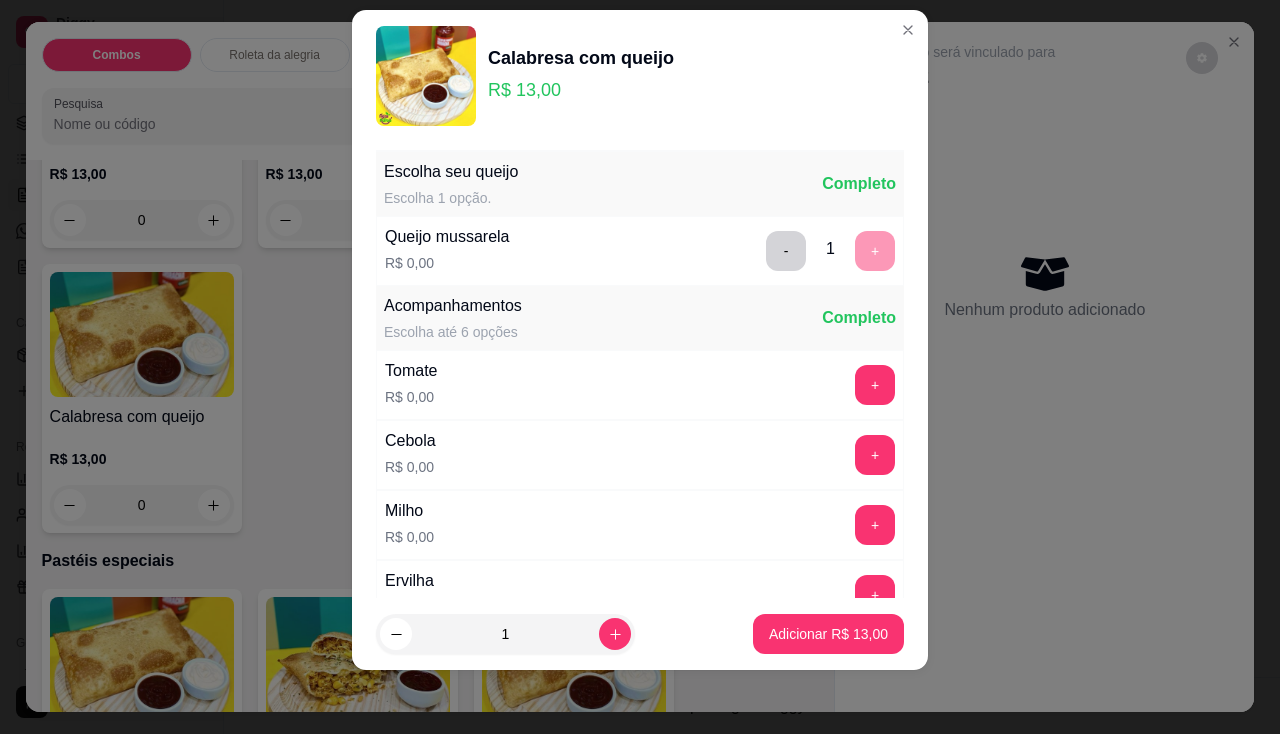 click on "Tomate R$ 0,00 +" at bounding box center [640, 385] 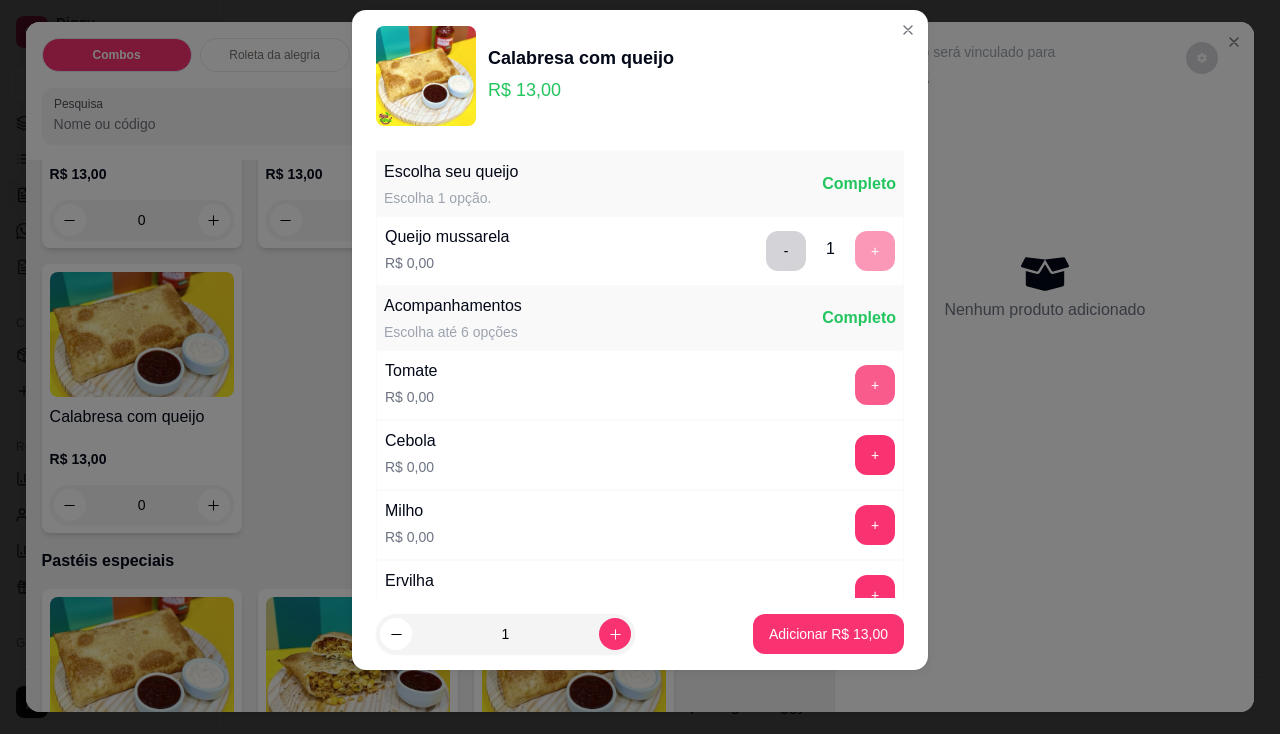 click on "+" at bounding box center [875, 385] 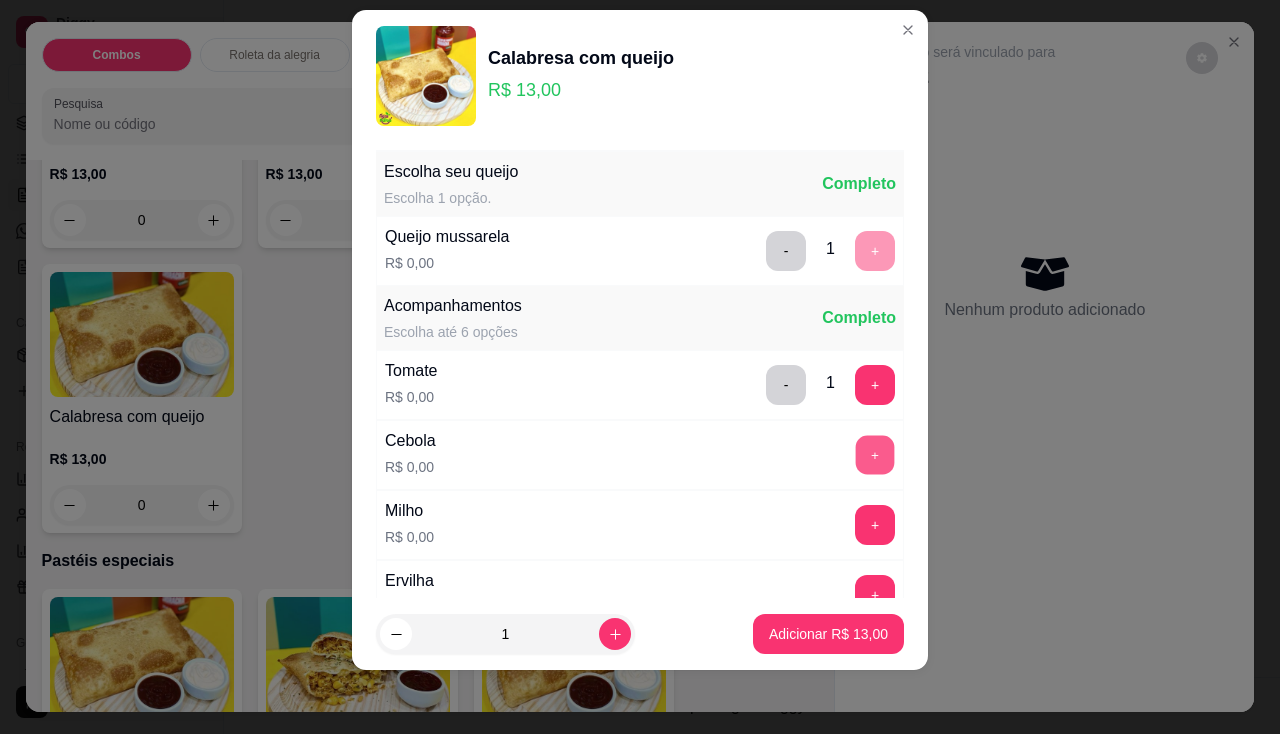 click on "+" at bounding box center (875, 454) 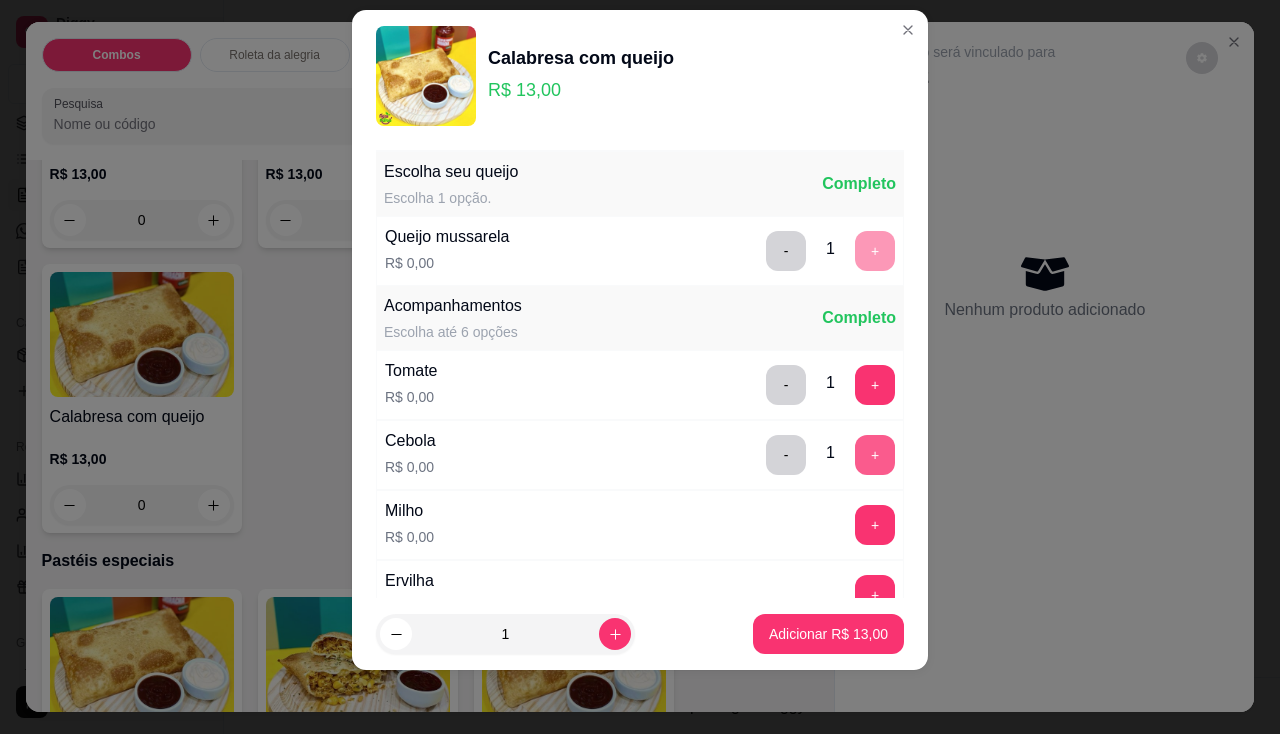 scroll, scrollTop: 200, scrollLeft: 0, axis: vertical 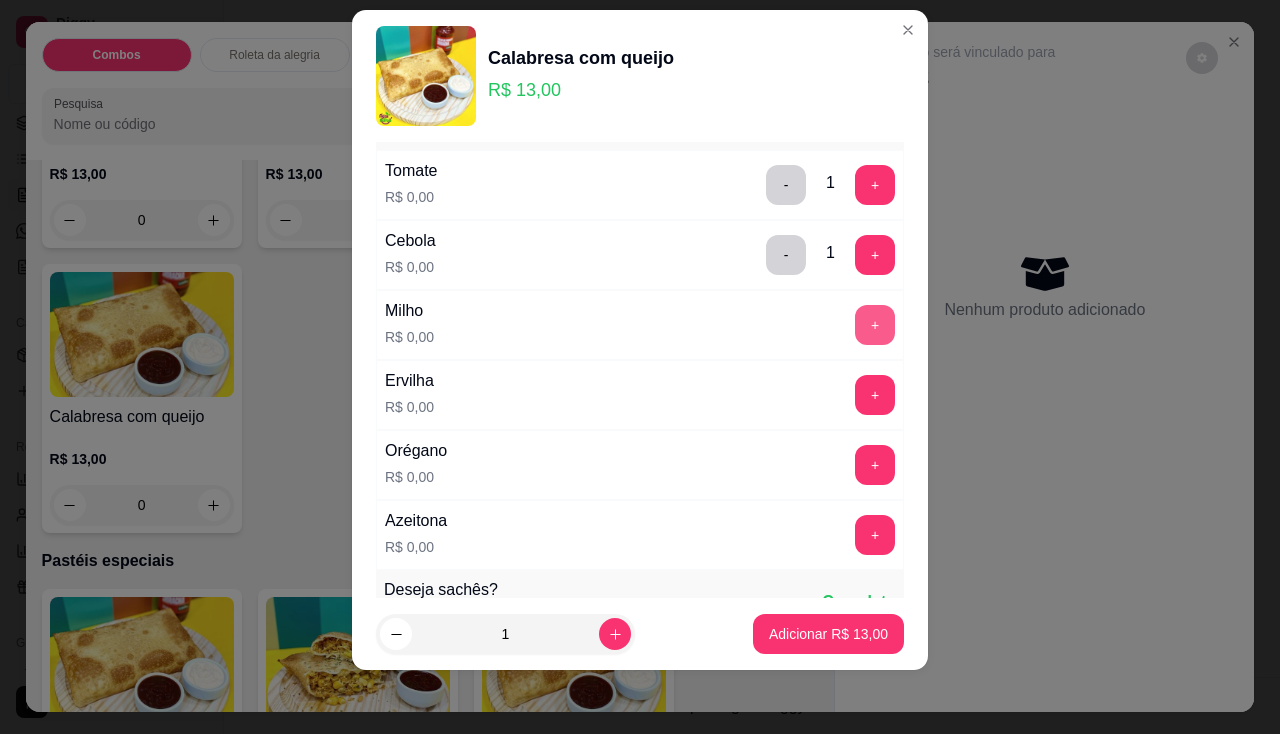 click on "+" at bounding box center (875, 325) 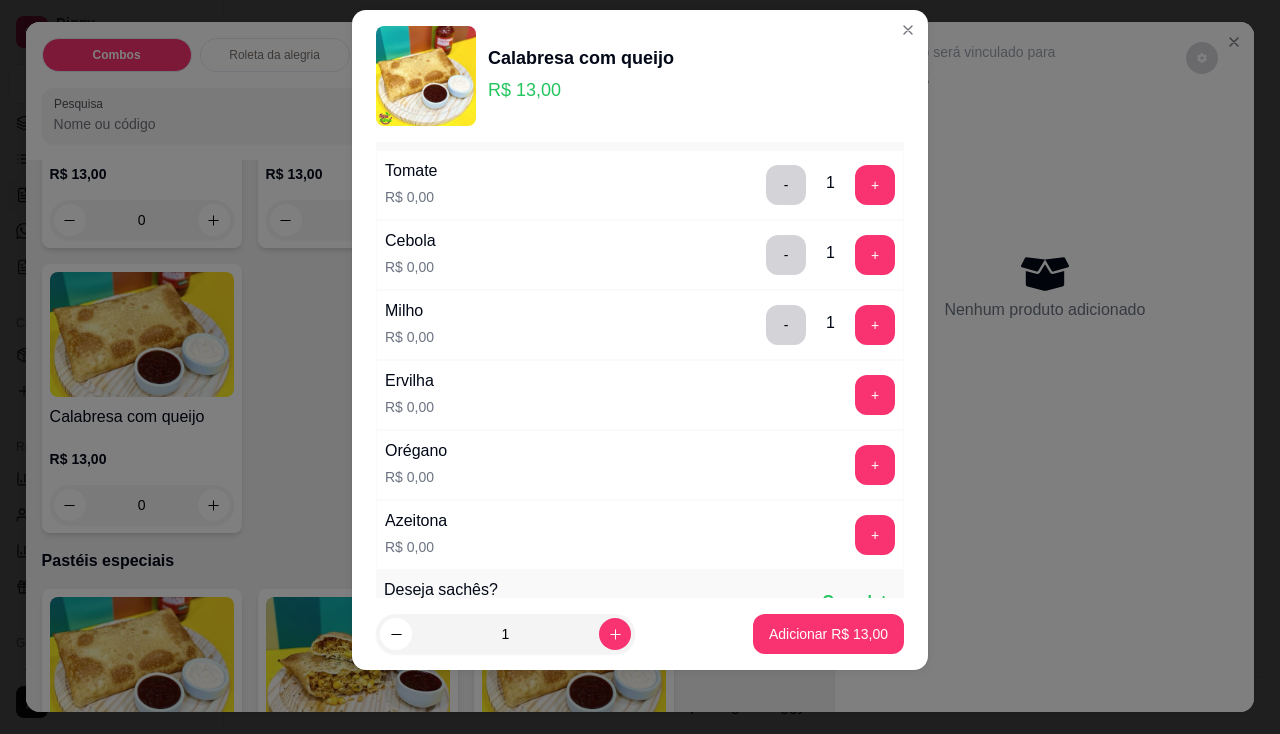 click on "Orégano  R$ 0,00 +" at bounding box center (640, 465) 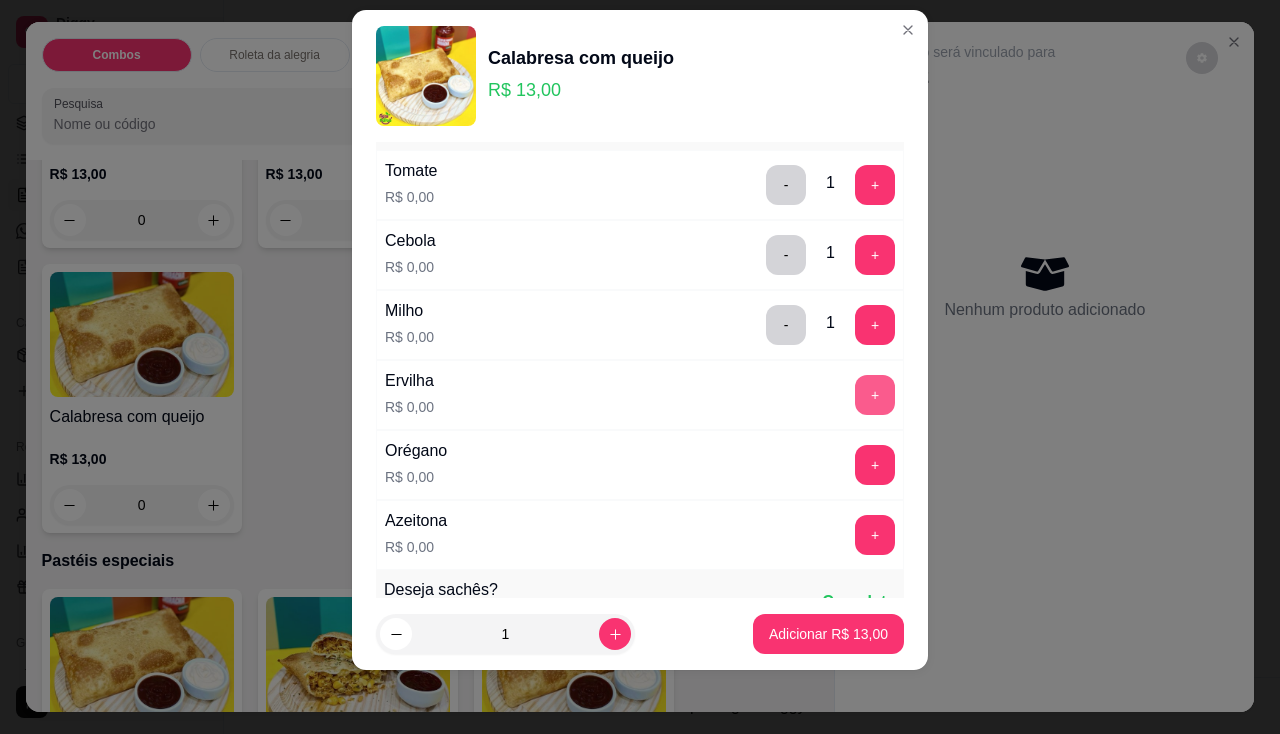 click on "+" at bounding box center (875, 395) 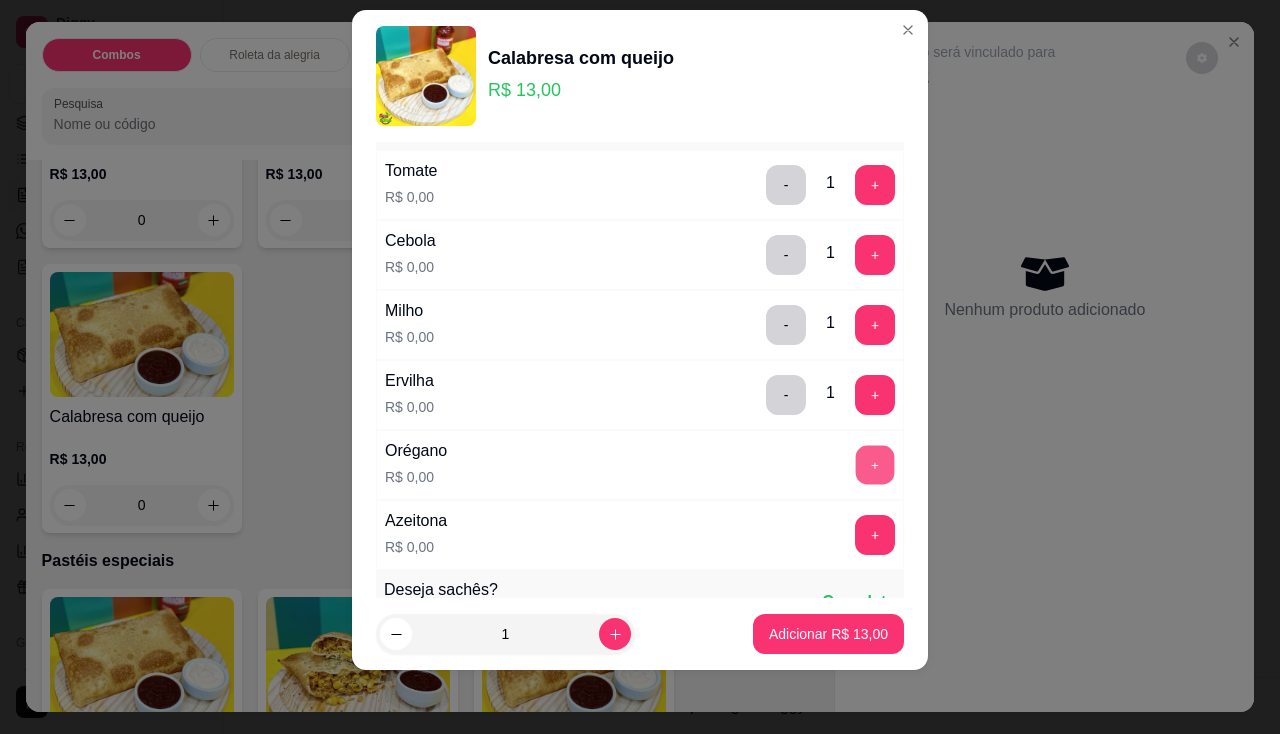 click on "+" at bounding box center (875, 464) 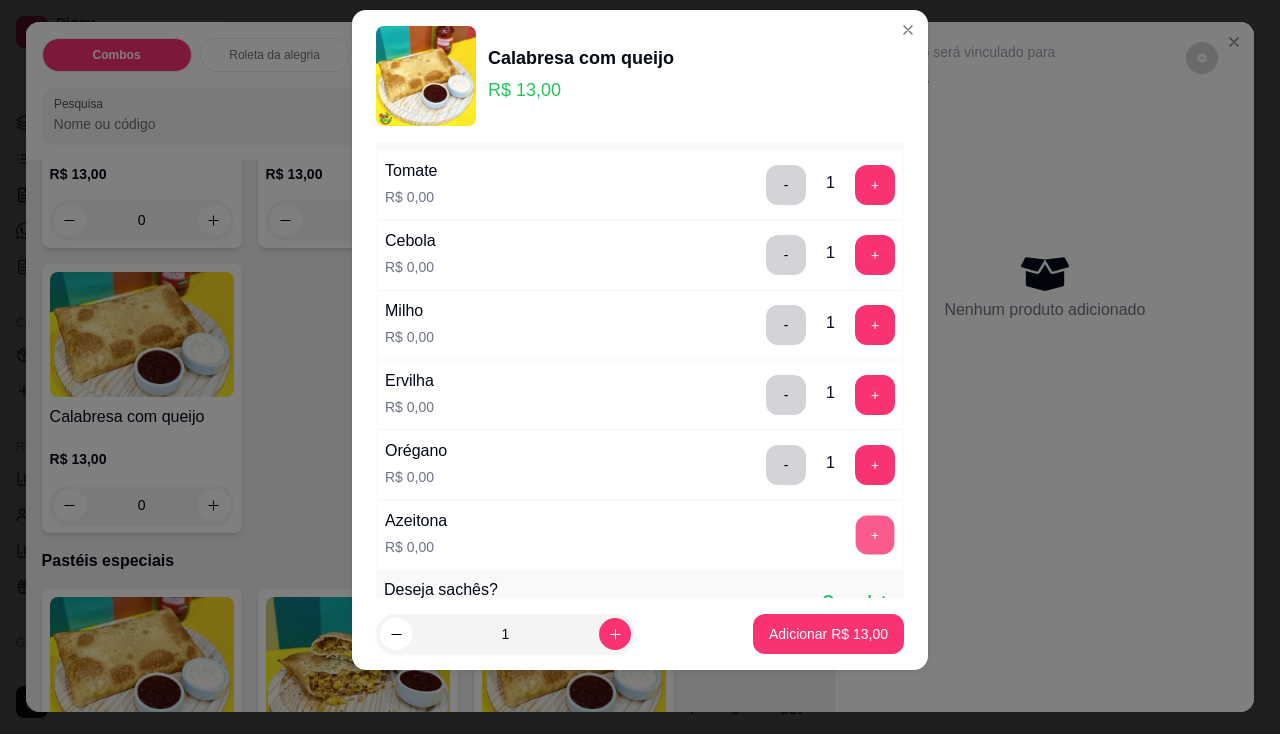 click on "+" at bounding box center [875, 534] 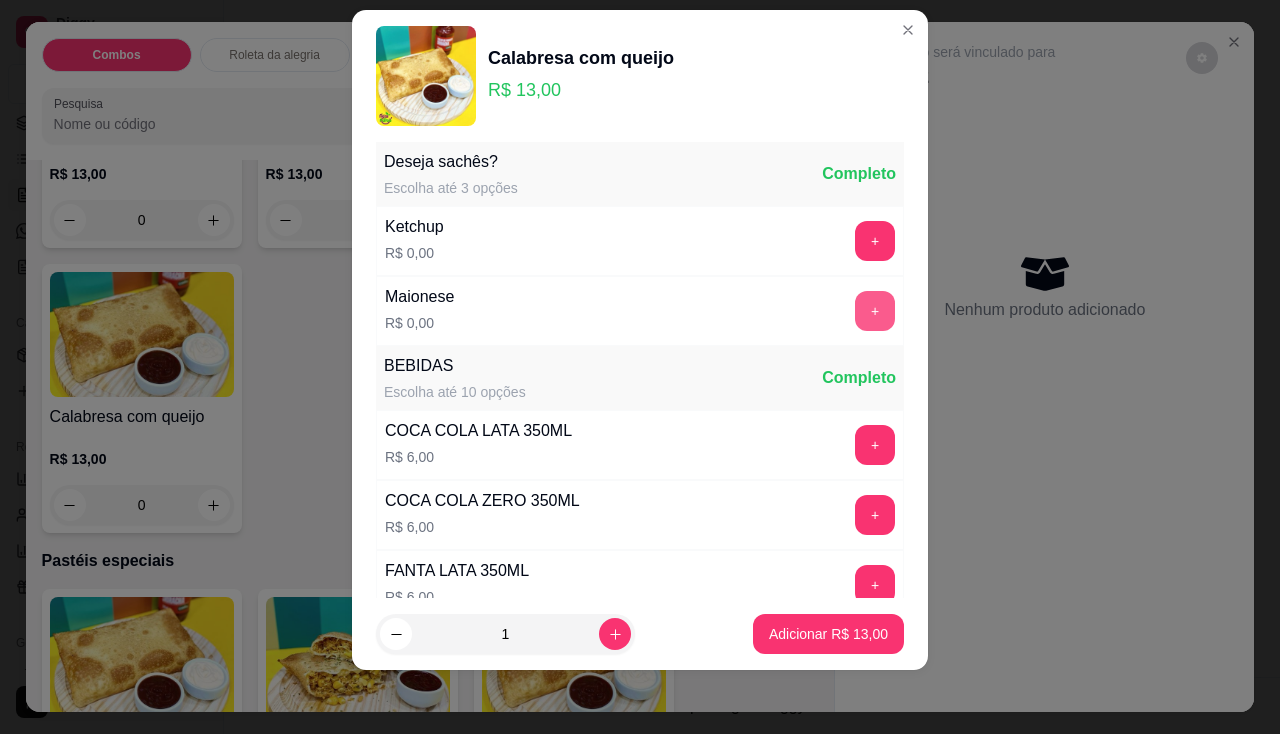 scroll, scrollTop: 428, scrollLeft: 0, axis: vertical 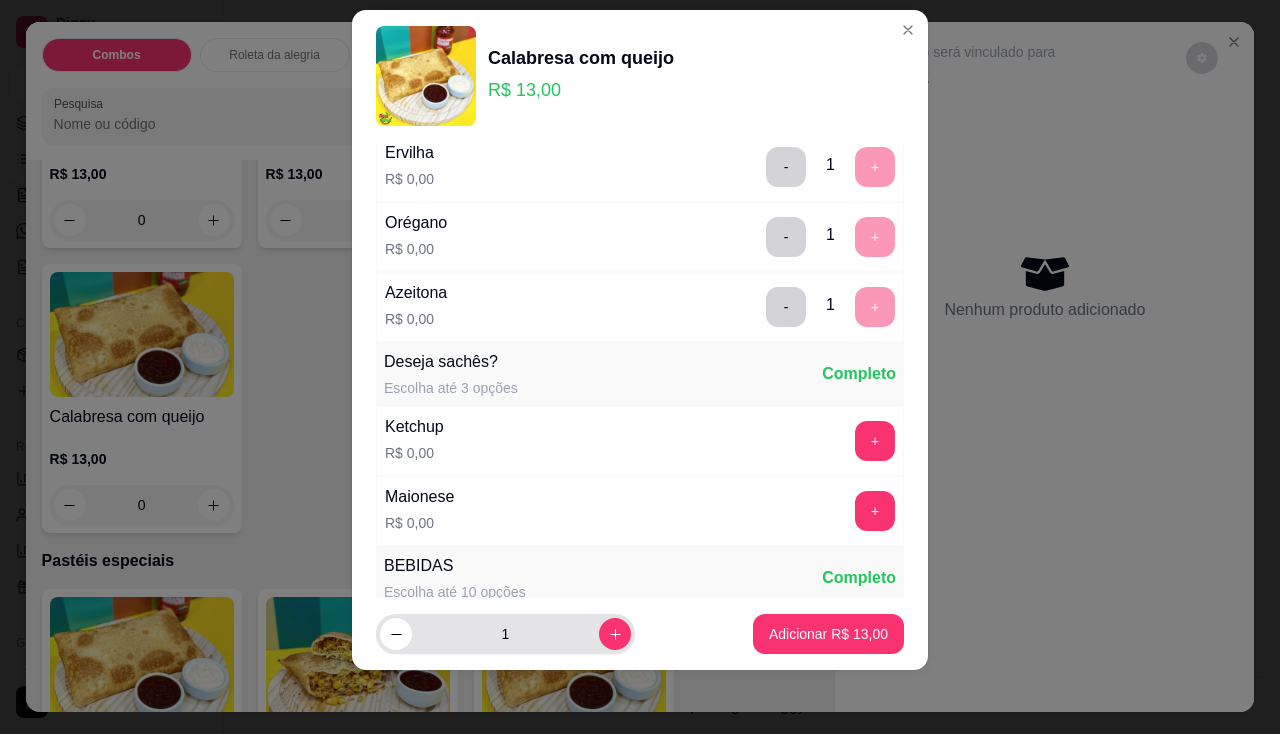 click on "1" at bounding box center [505, 634] 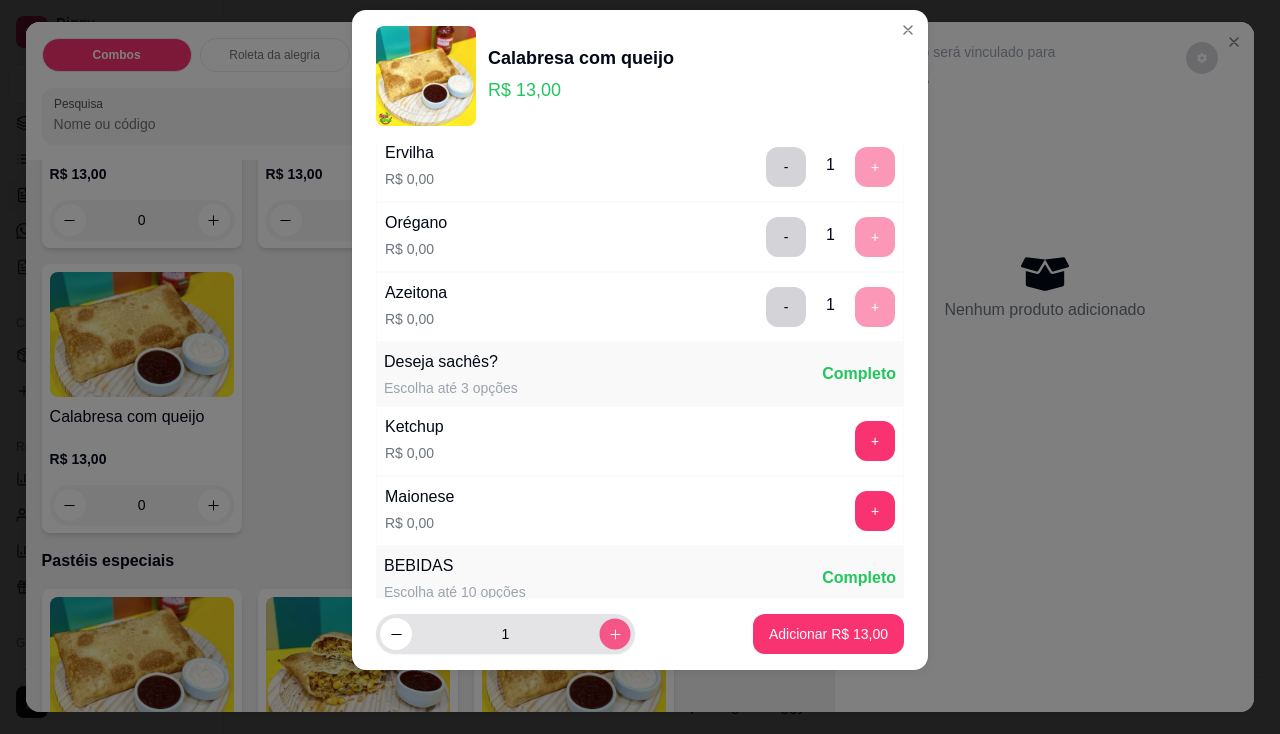 click at bounding box center [614, 634] 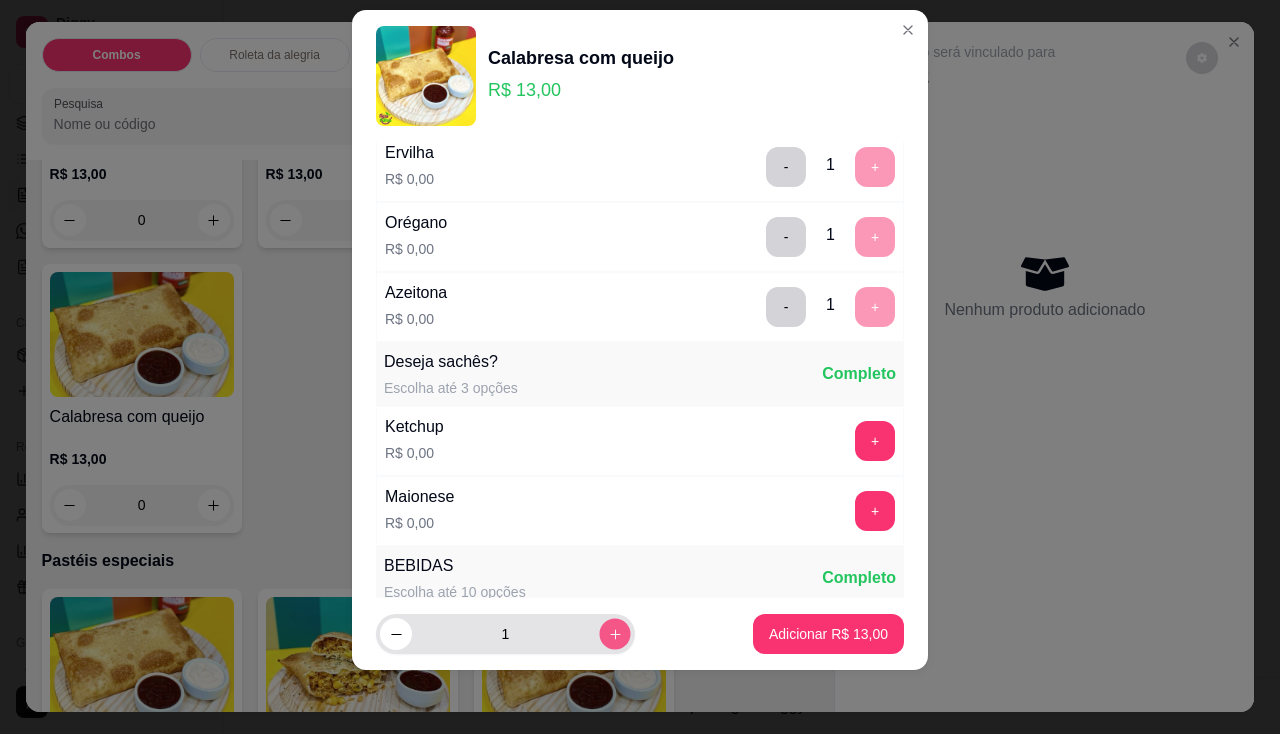 type on "2" 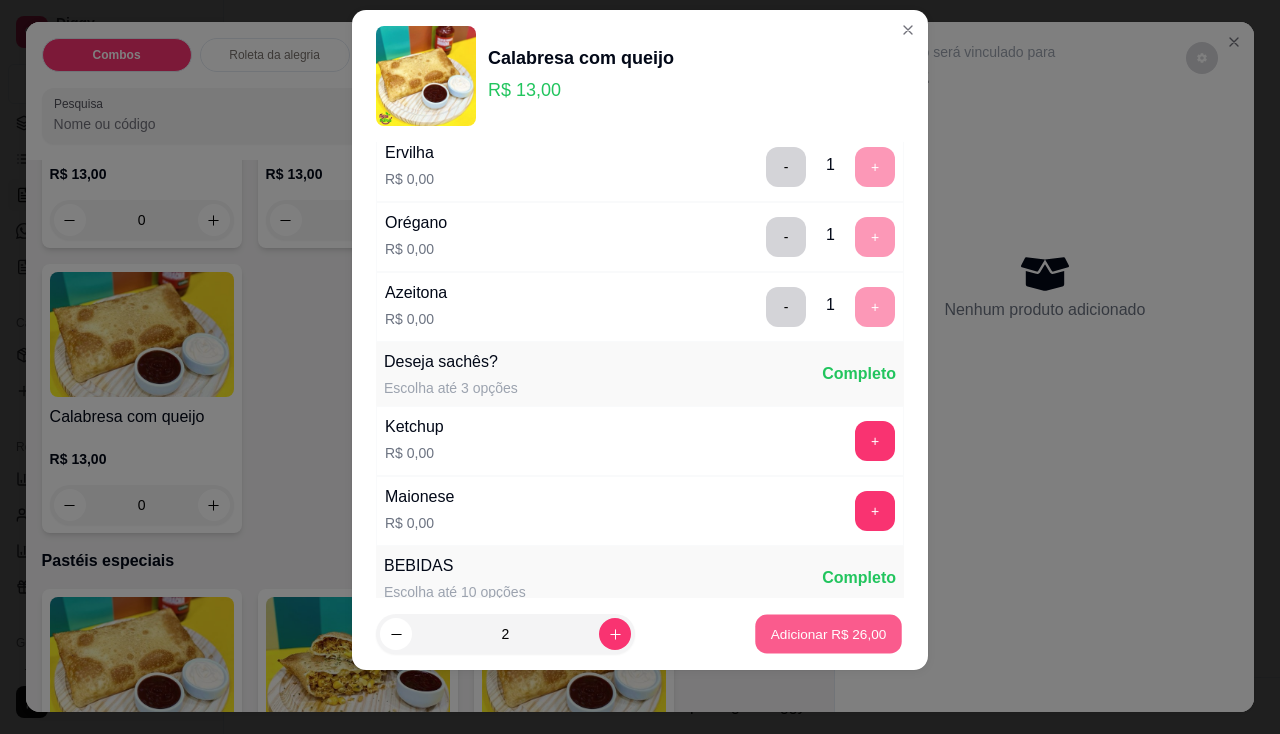 click on "Adicionar   R$ 26,00" at bounding box center [828, 634] 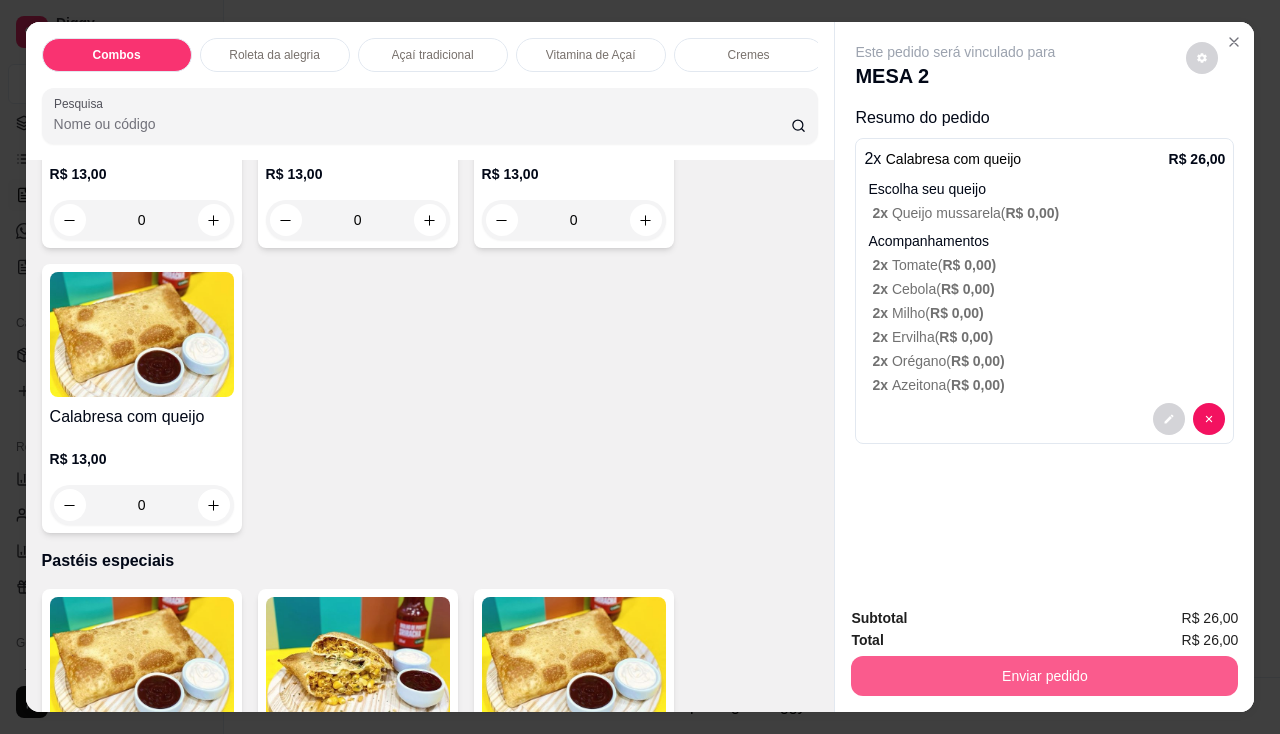 click on "Enviar pedido" at bounding box center (1044, 676) 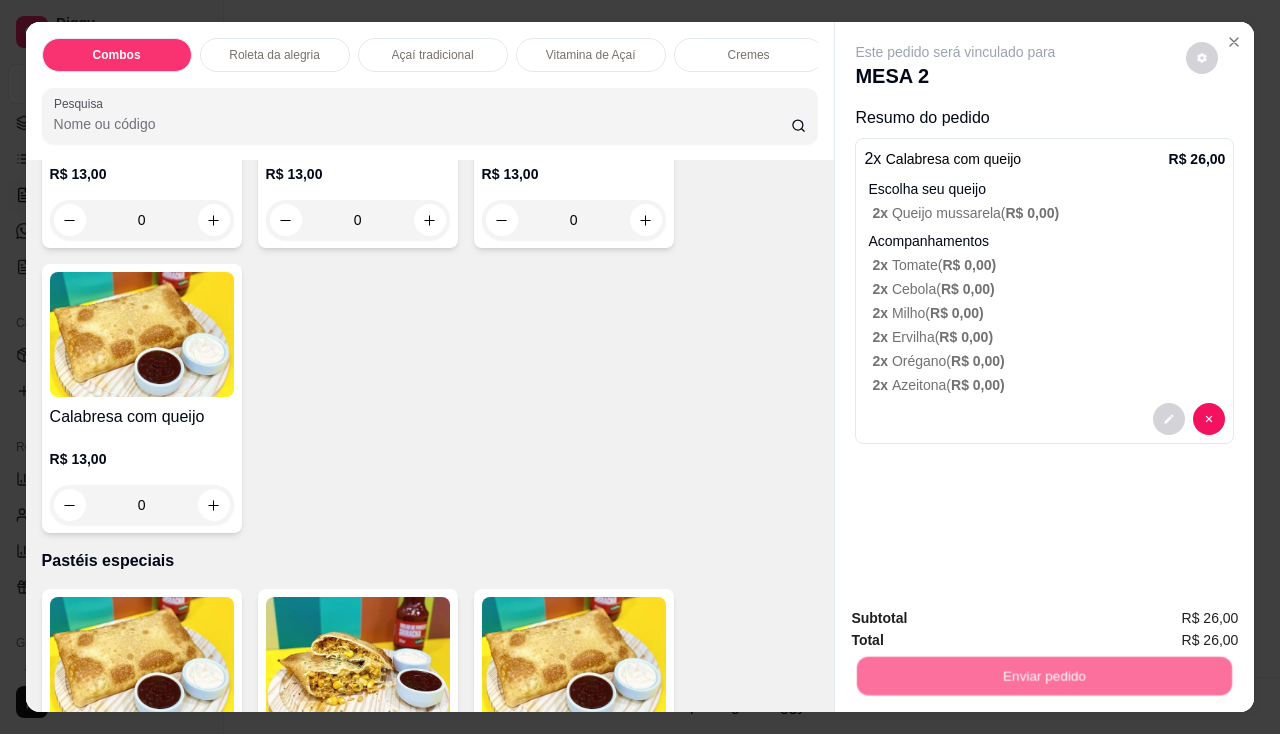 click on "Não registrar e enviar pedido" at bounding box center (979, 619) 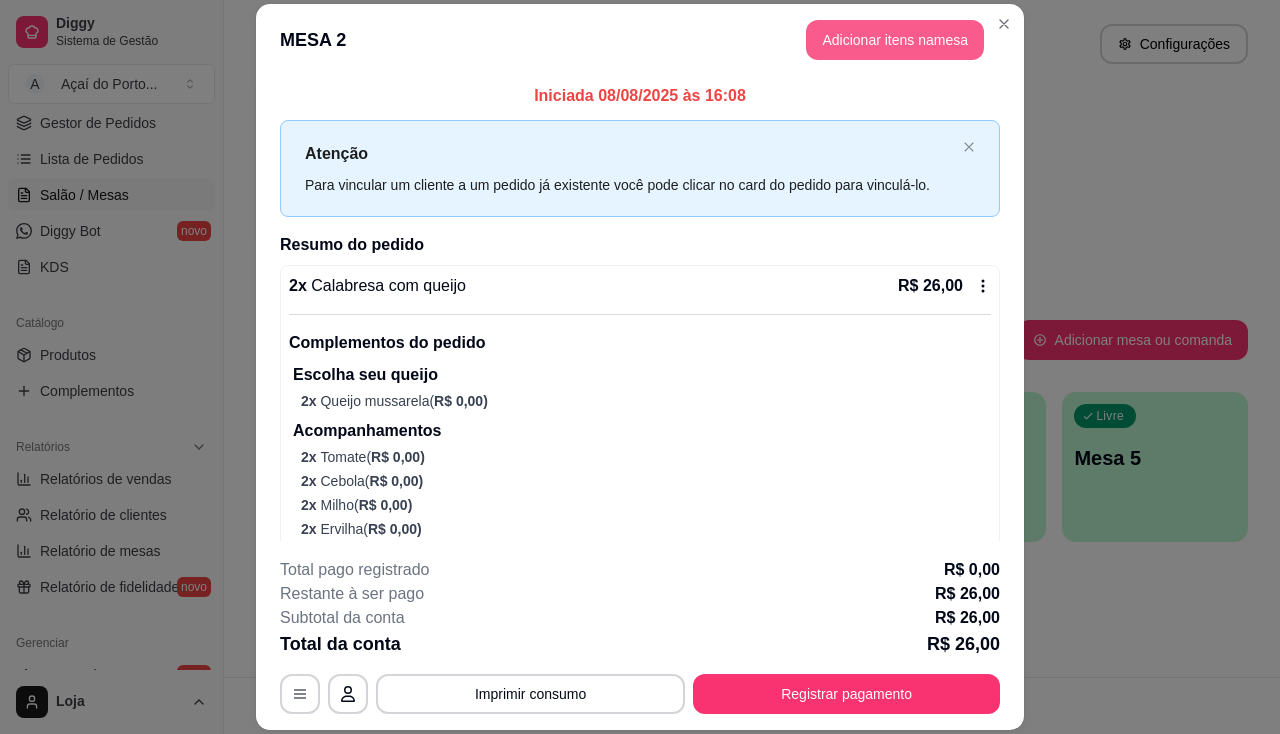 click on "Adicionar itens na  mesa" at bounding box center [895, 40] 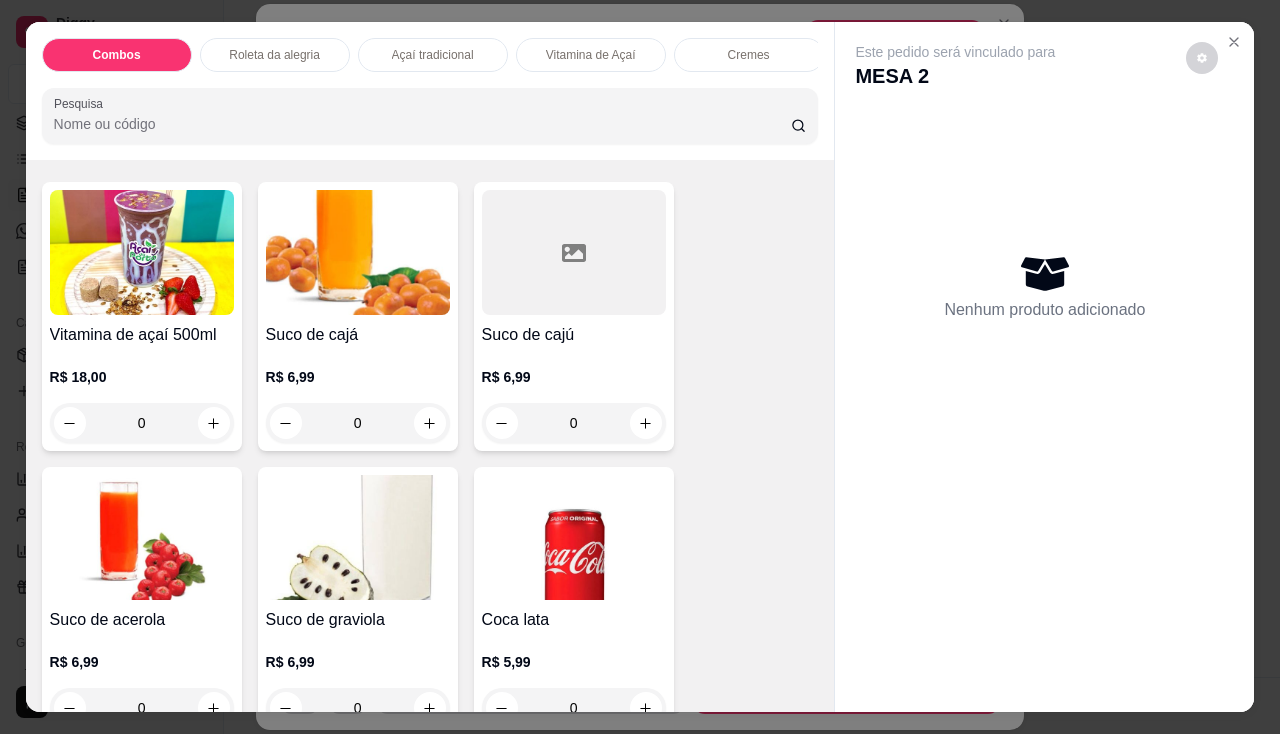 scroll, scrollTop: 5500, scrollLeft: 0, axis: vertical 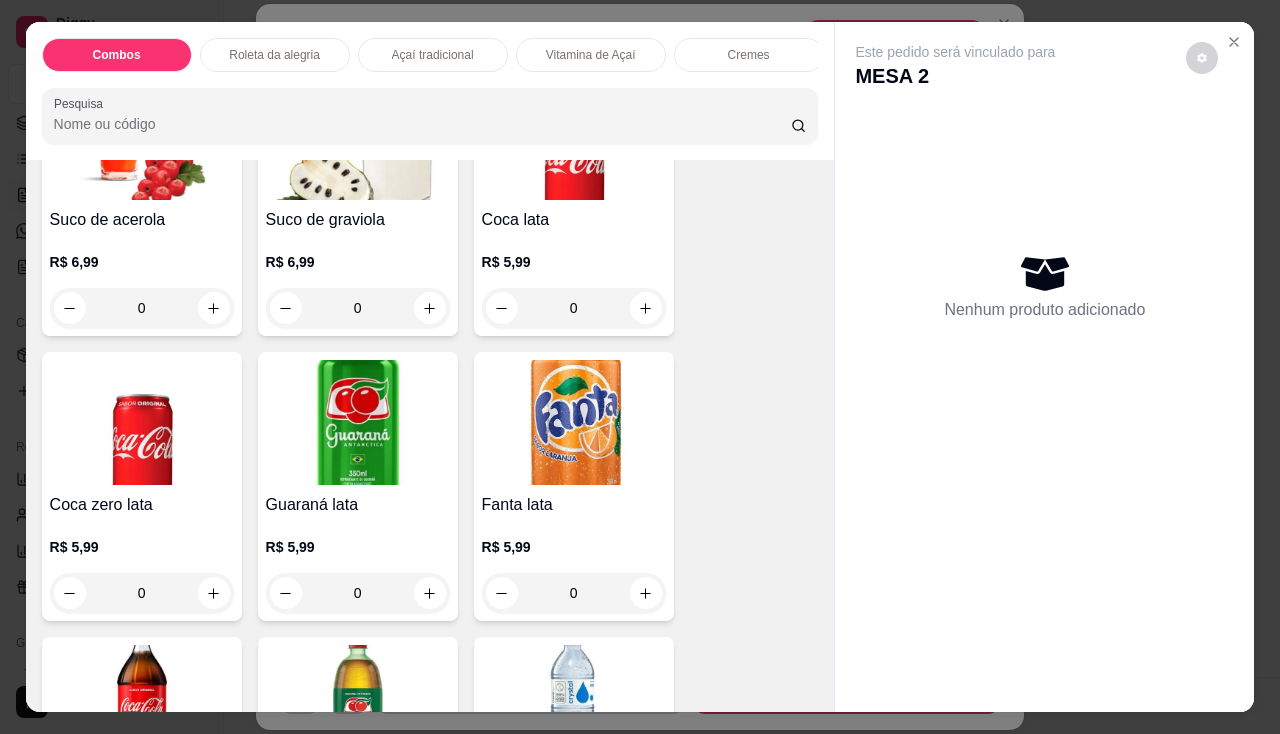 click at bounding box center (358, 422) 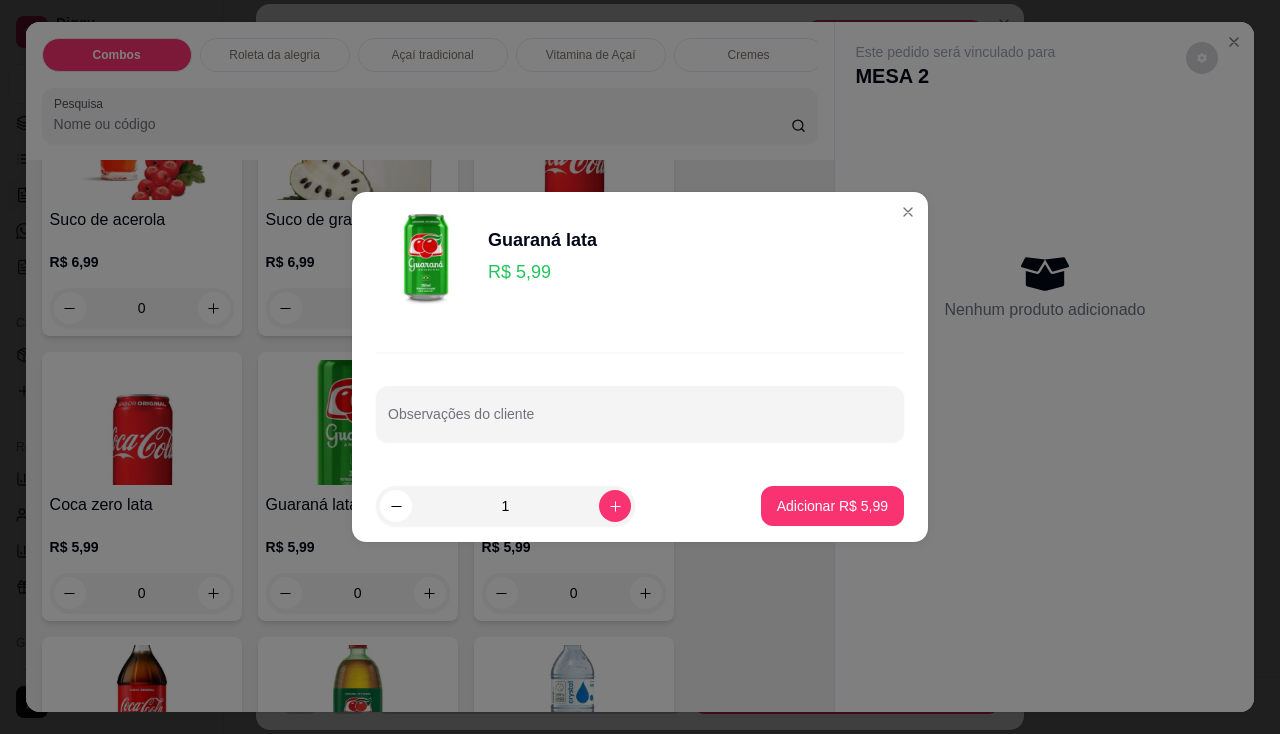 click on "1 Adicionar   R$ 5,99" at bounding box center (640, 506) 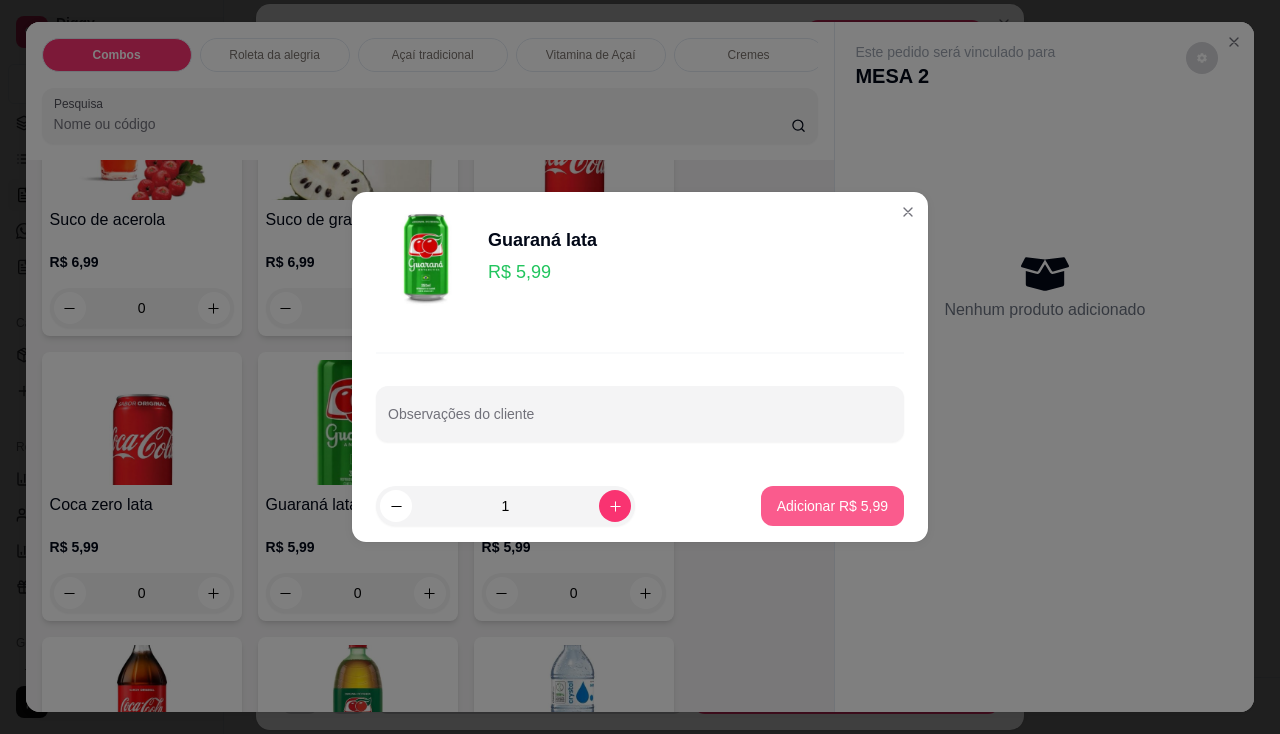 click on "Adicionar   R$ 5,99" at bounding box center (832, 506) 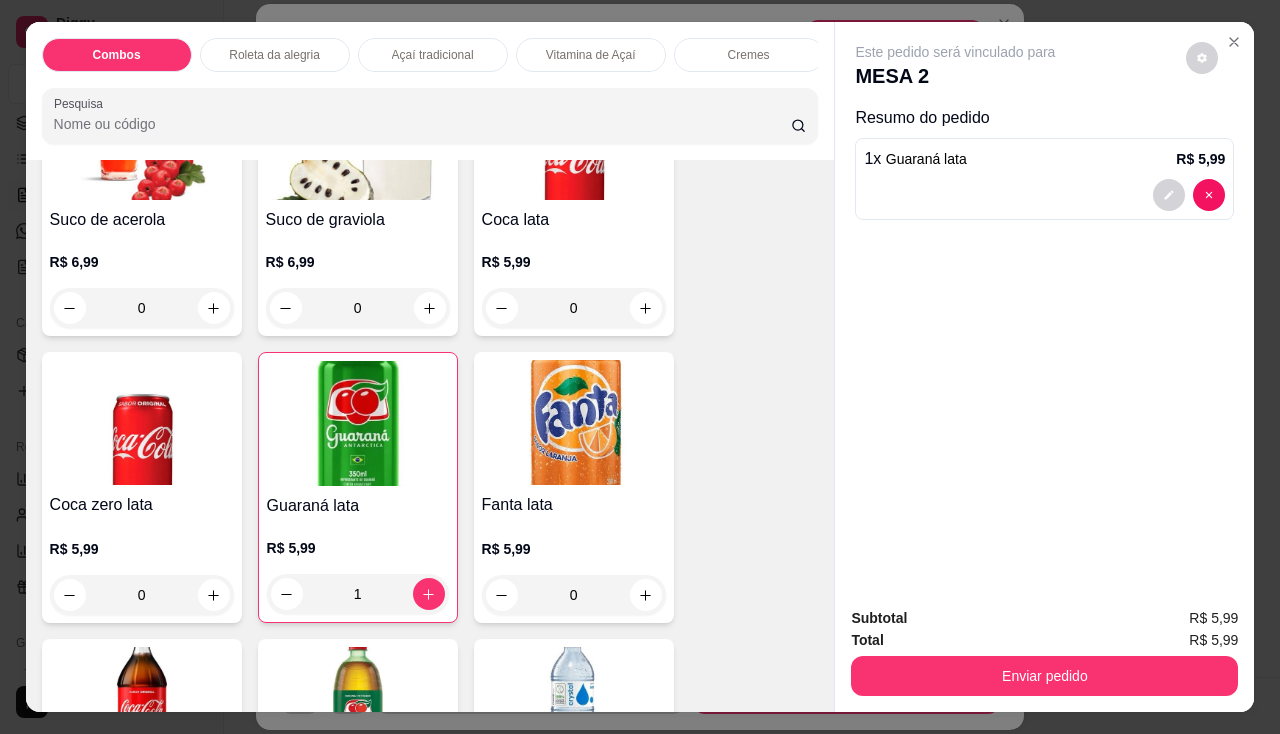 click on "Subtotal R$ 5,99 Total R$ 5,99 Enviar pedido" at bounding box center [1044, 651] 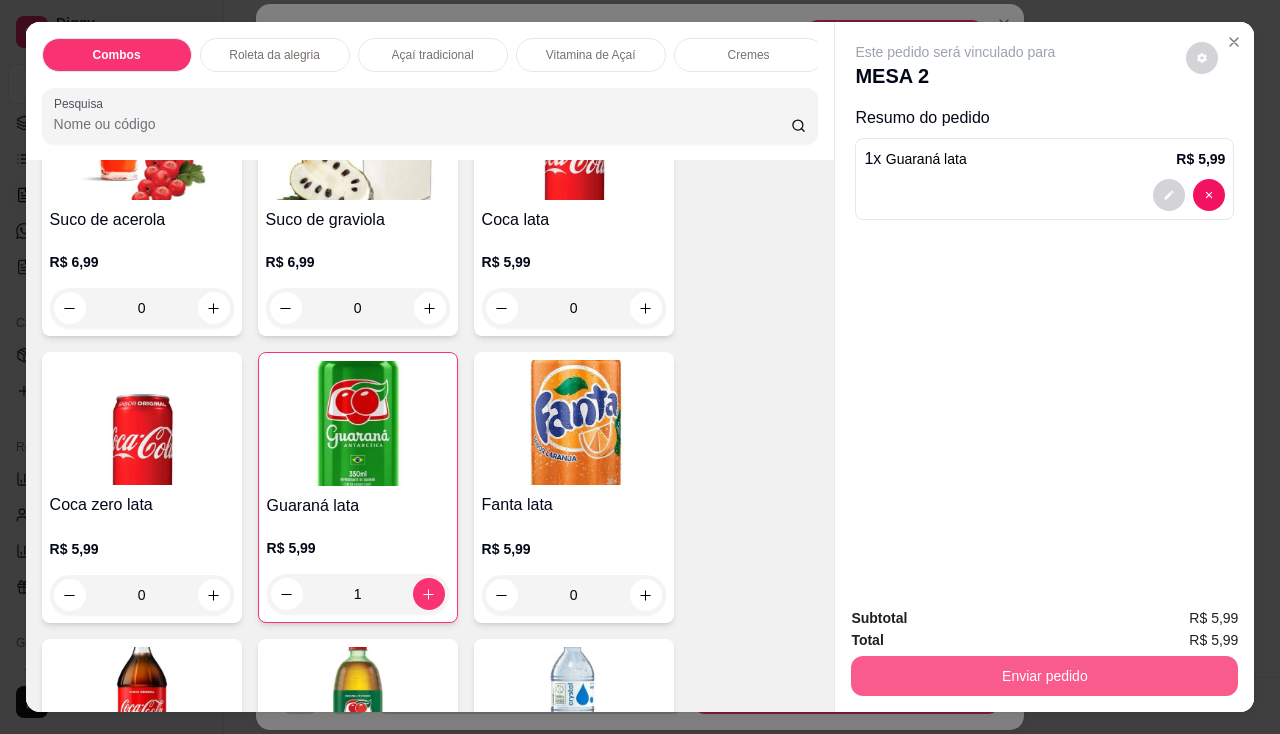 click on "Enviar pedido" at bounding box center (1044, 676) 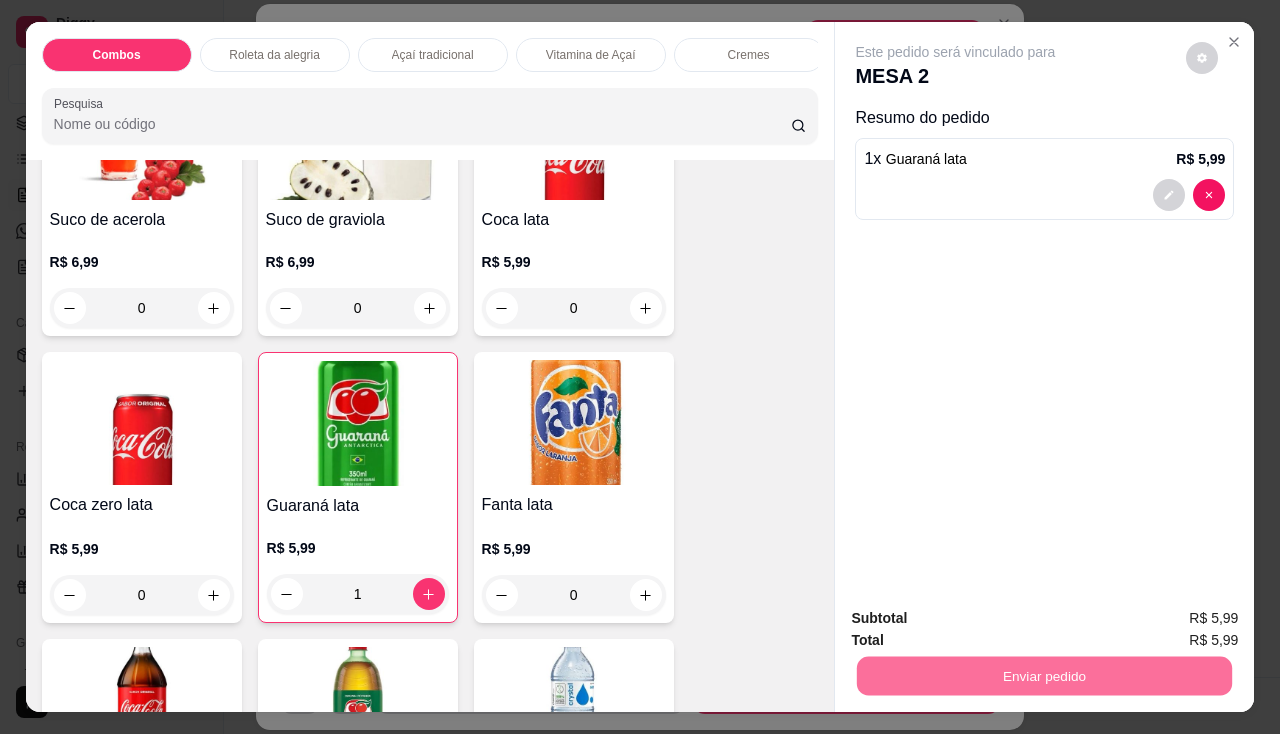 click on "Não registrar e enviar pedido" at bounding box center [979, 620] 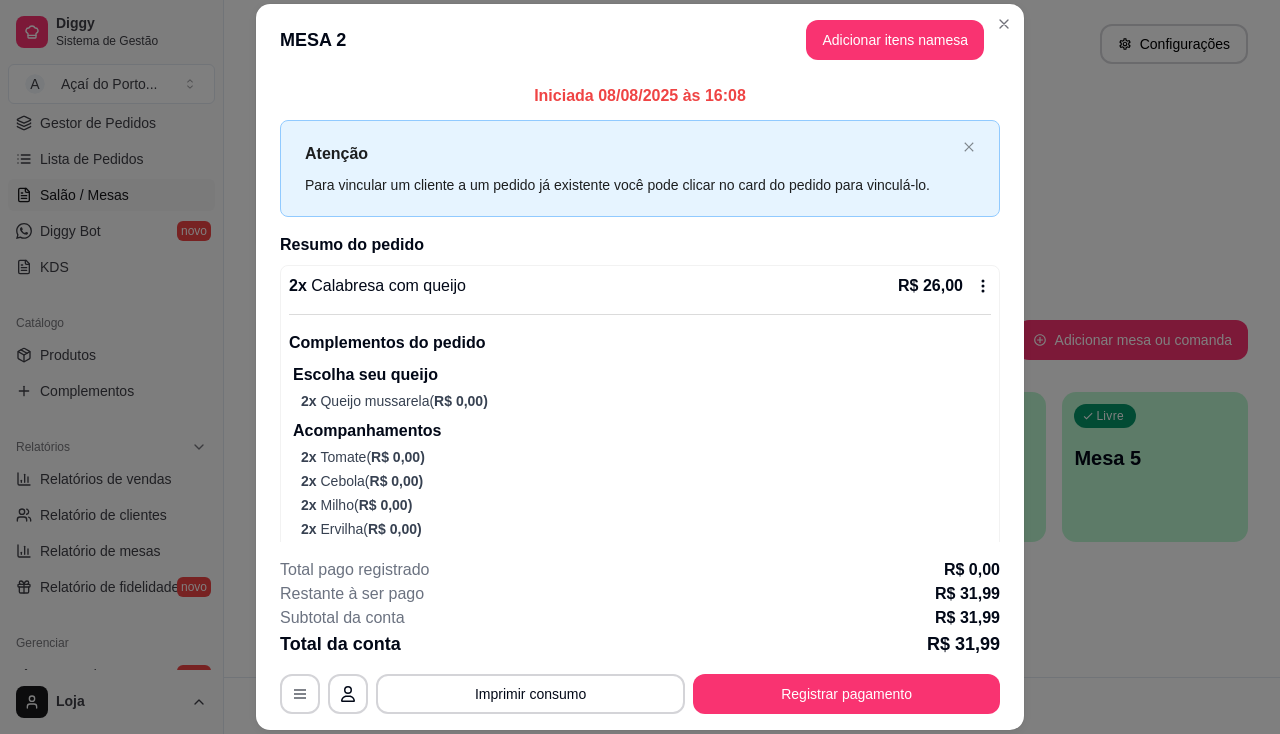 scroll, scrollTop: 60, scrollLeft: 0, axis: vertical 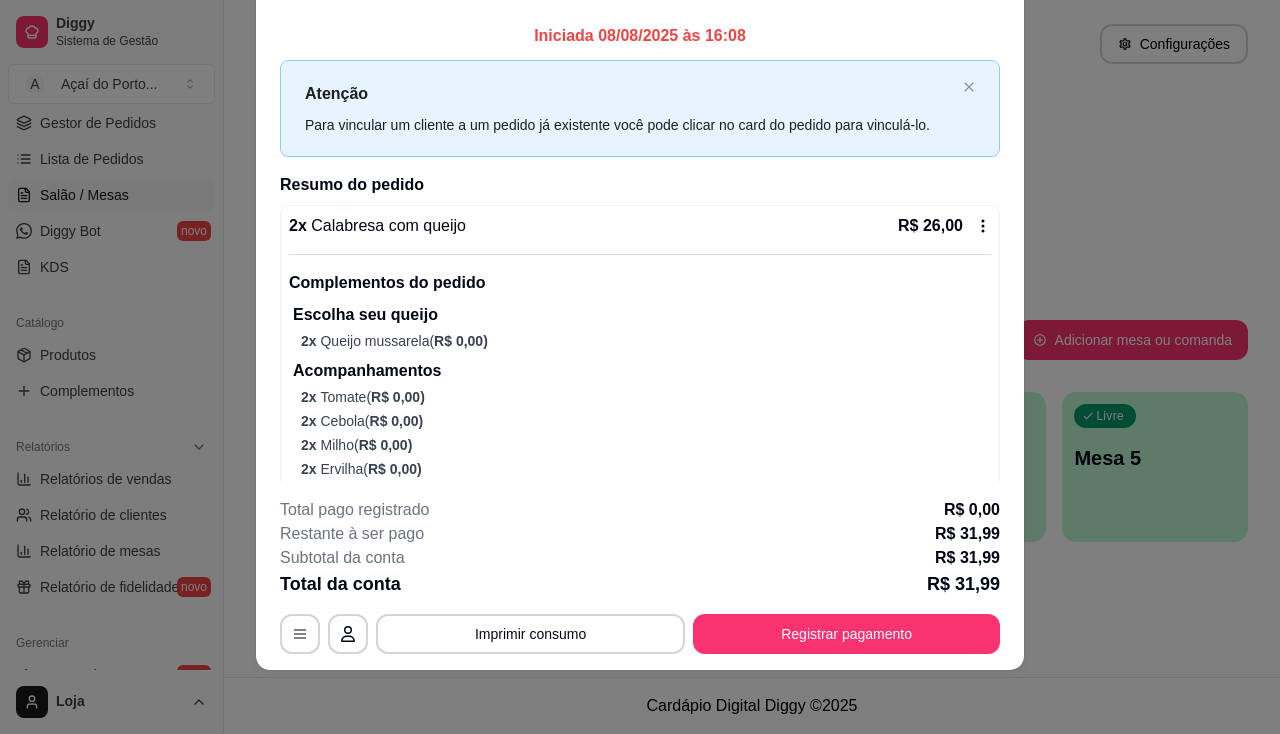 click on "Iniciada   [DATE] às [TIME] Atenção Para vincular um cliente a um pedido já existente você pode clicar no card do pedido para vinculá-lo. Resumo do pedido 2 x   Calabresa com queijo R$ 26,00 Complementos do pedido Escolha seu queijo 2 x   Queijo mussarela  ( R$ 0,00 ) Acompanhamentos  2 x   Tomate  ( R$ 0,00 ) 2 x   Cebola  ( R$ 0,00 ) 2 x   Milho  ( R$ 0,00 ) 2 x   Ervilha  ( R$ 0,00 ) 2 x   Orégano   ( R$ 0,00 ) 2 x   Azeitona  ( R$ 0,00 ) Registrado por:   Loja 1 x   Guaraná lata R$ 5,99 Registrado por:   Loja" at bounding box center (640, 249) 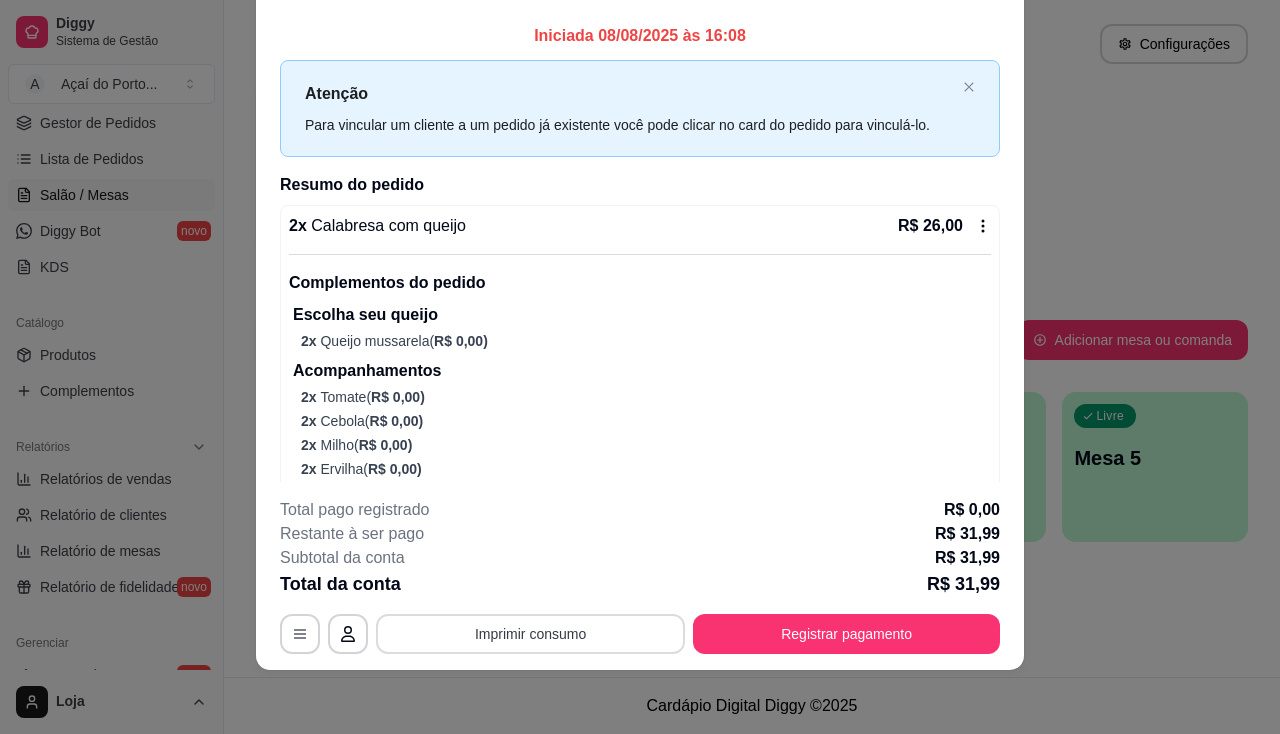 click on "Imprimir consumo" at bounding box center (530, 634) 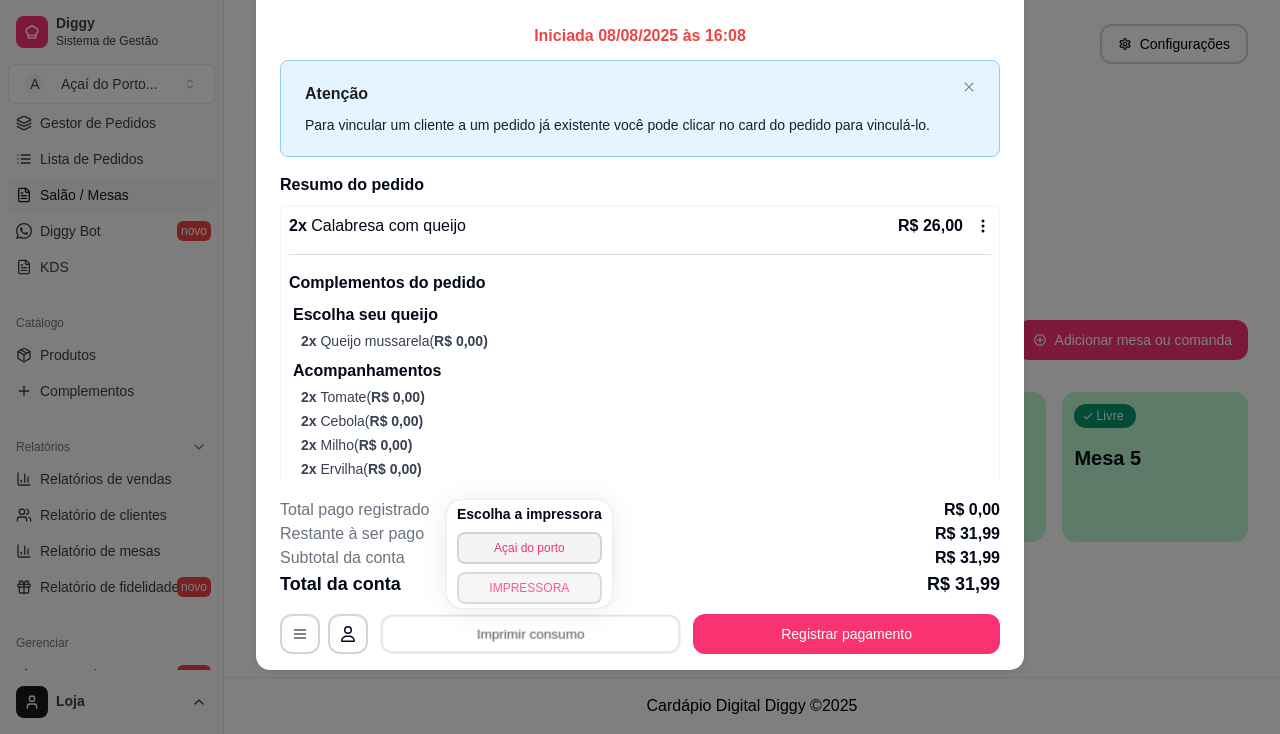 click on "IMPRESSORA" at bounding box center (529, 588) 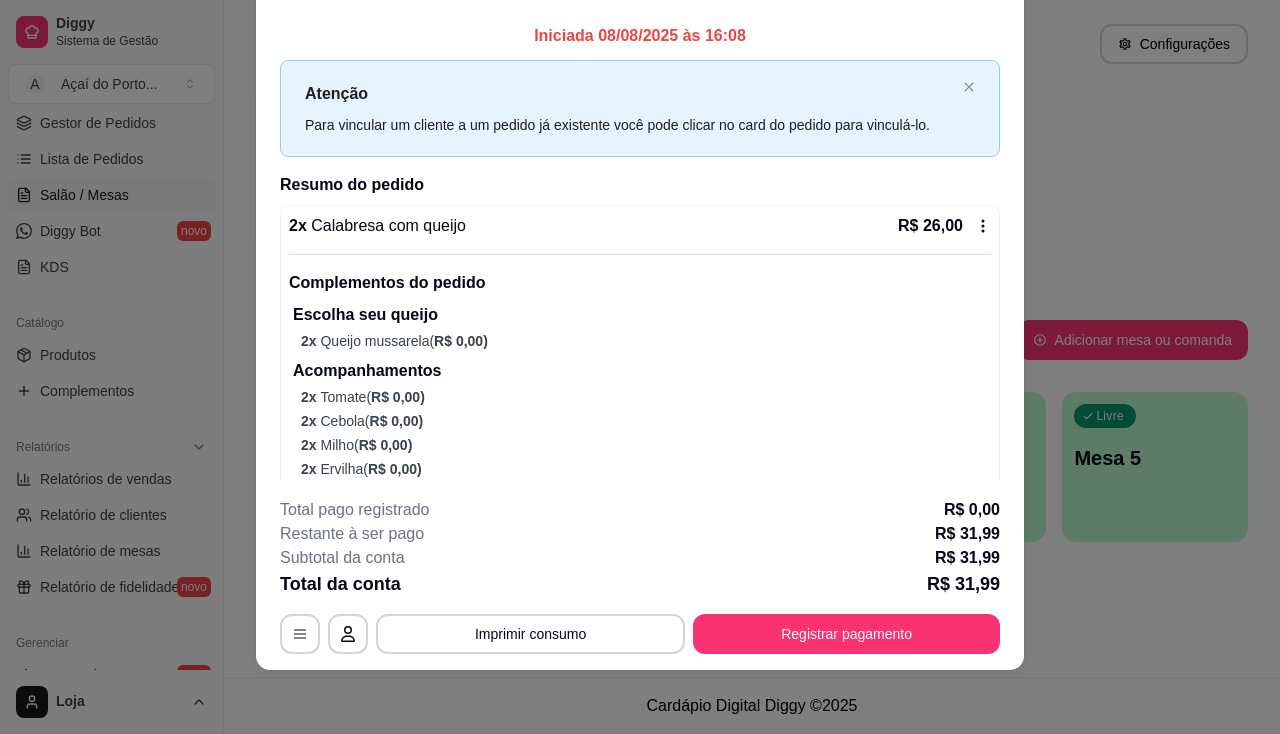 scroll, scrollTop: 171, scrollLeft: 0, axis: vertical 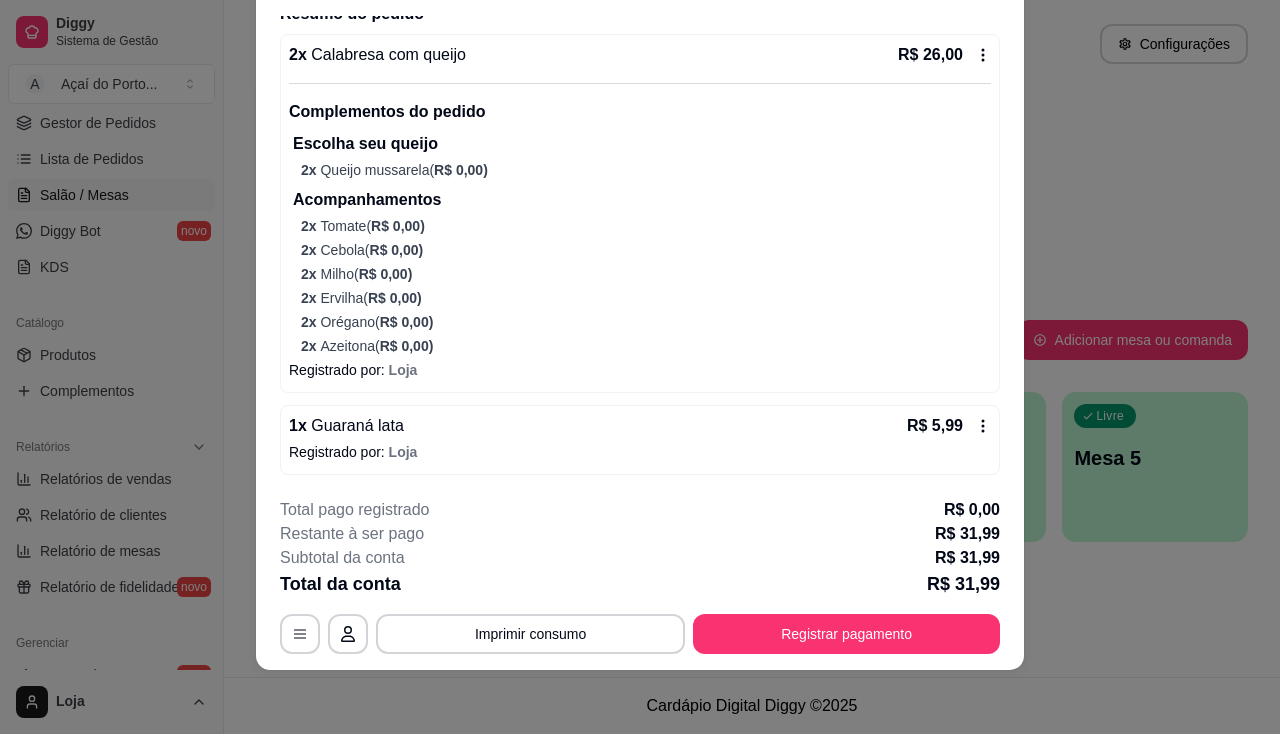 type 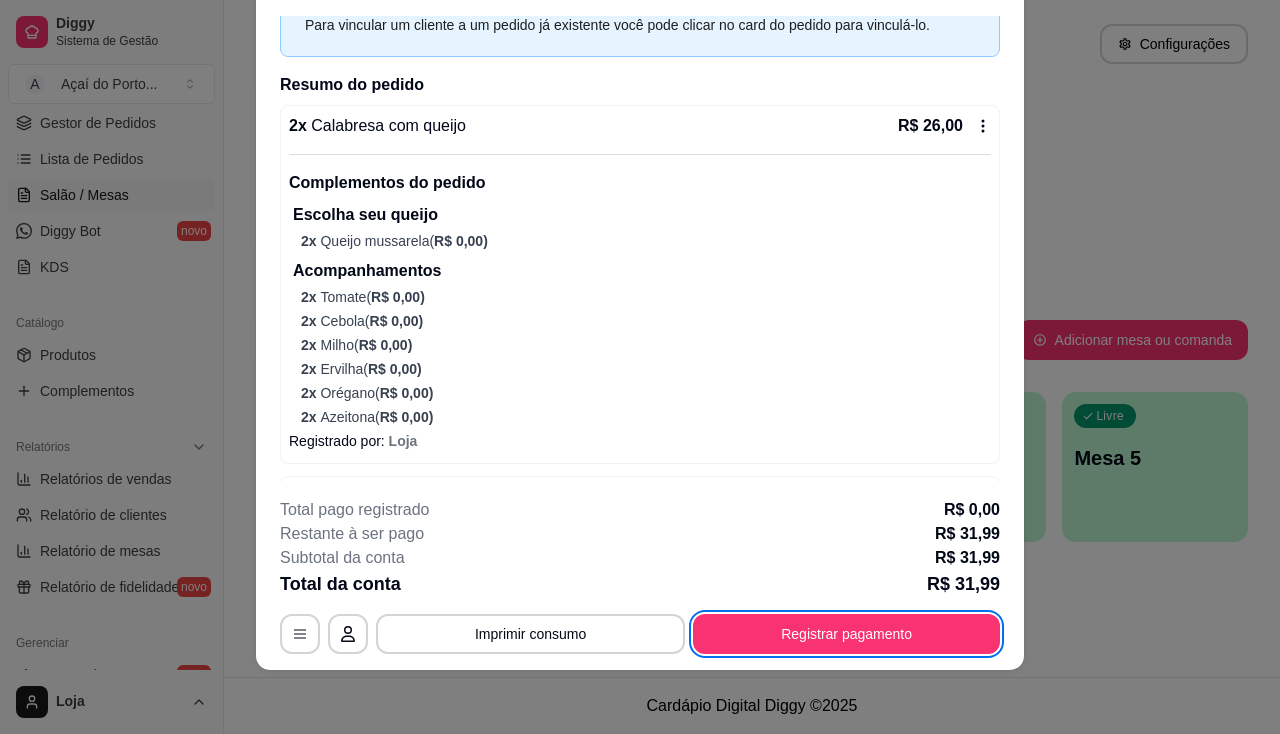scroll, scrollTop: 171, scrollLeft: 0, axis: vertical 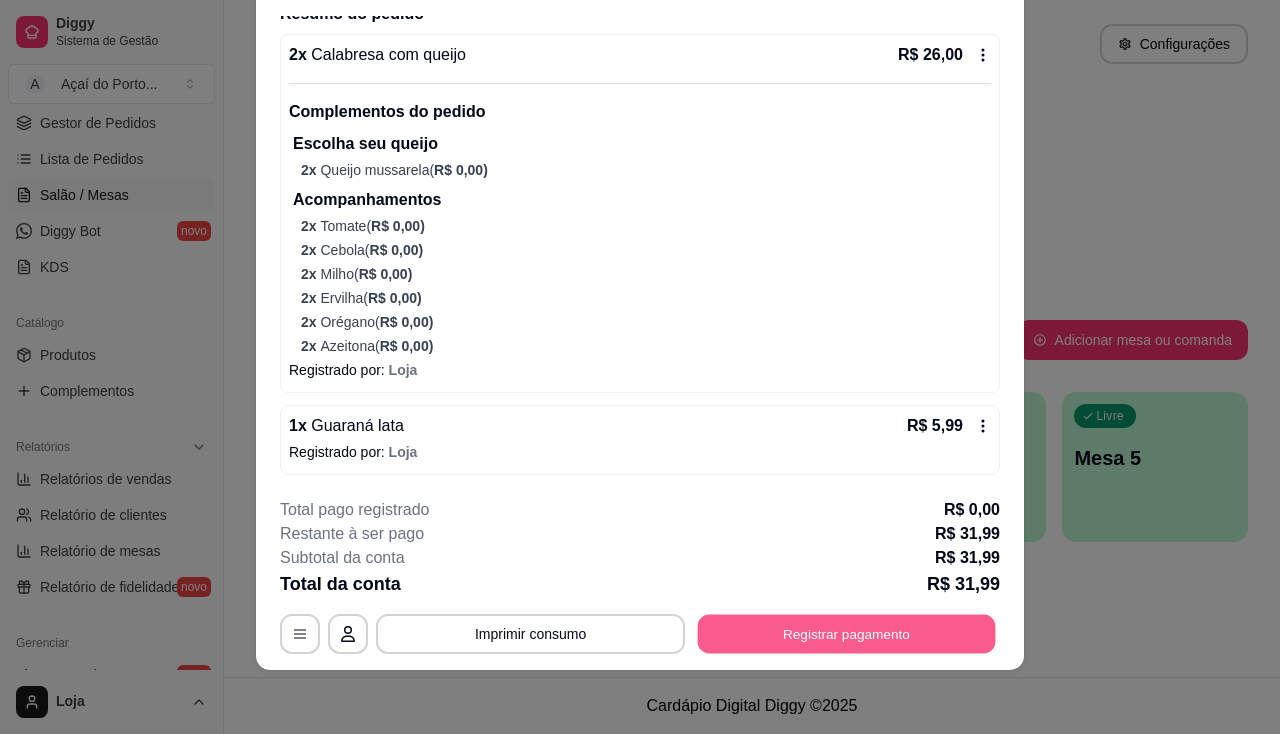 click on "Registrar pagamento" at bounding box center (847, 634) 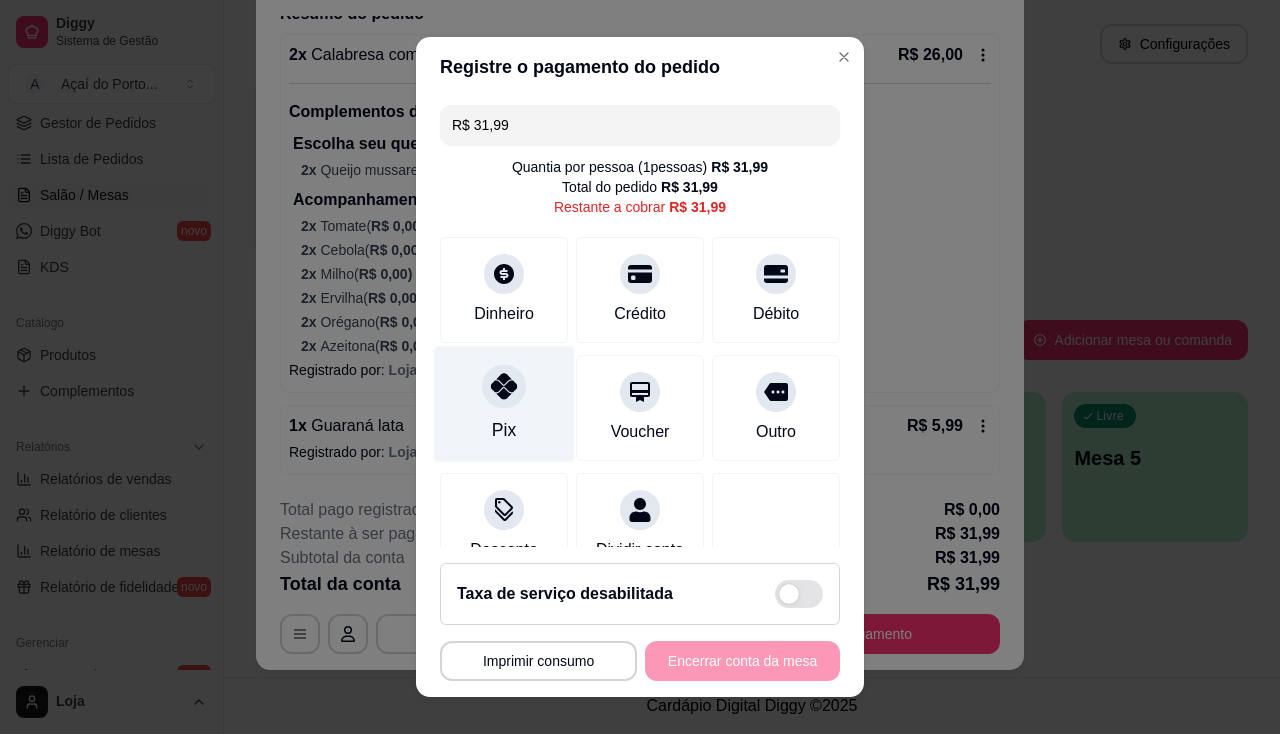 click at bounding box center (504, 386) 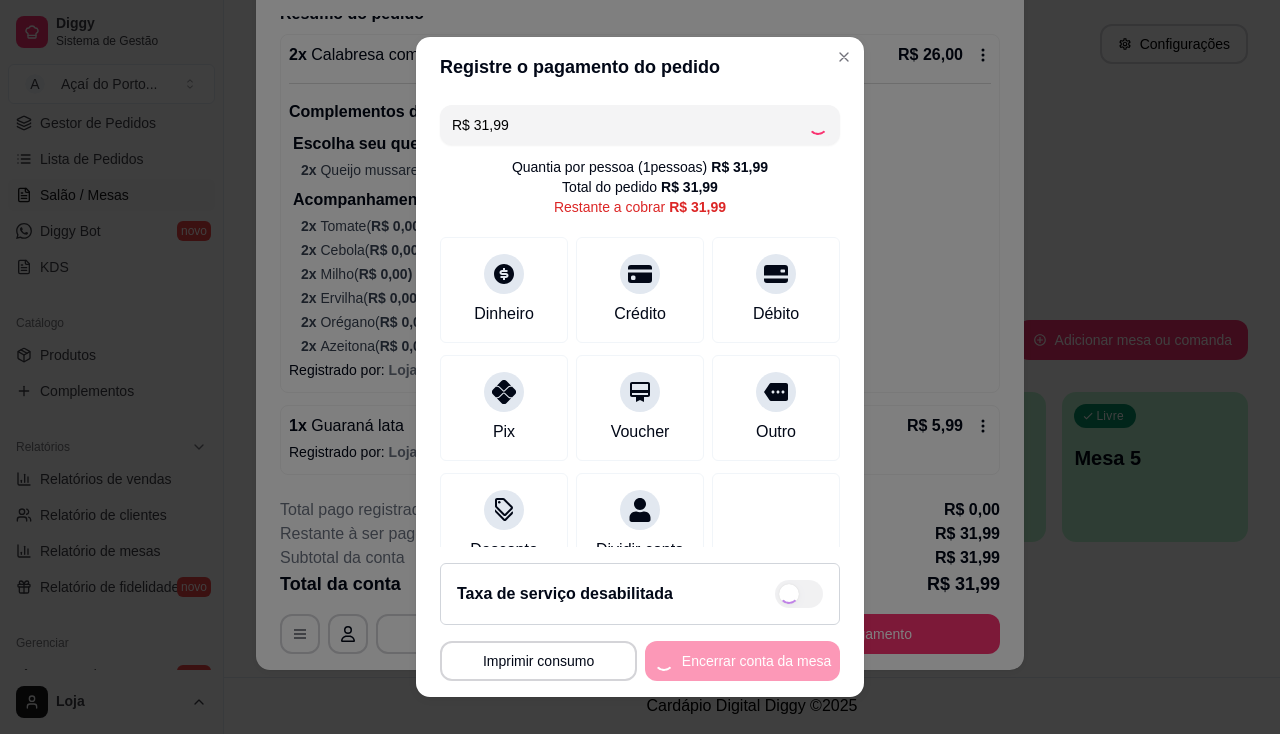 type on "R$ 0,00" 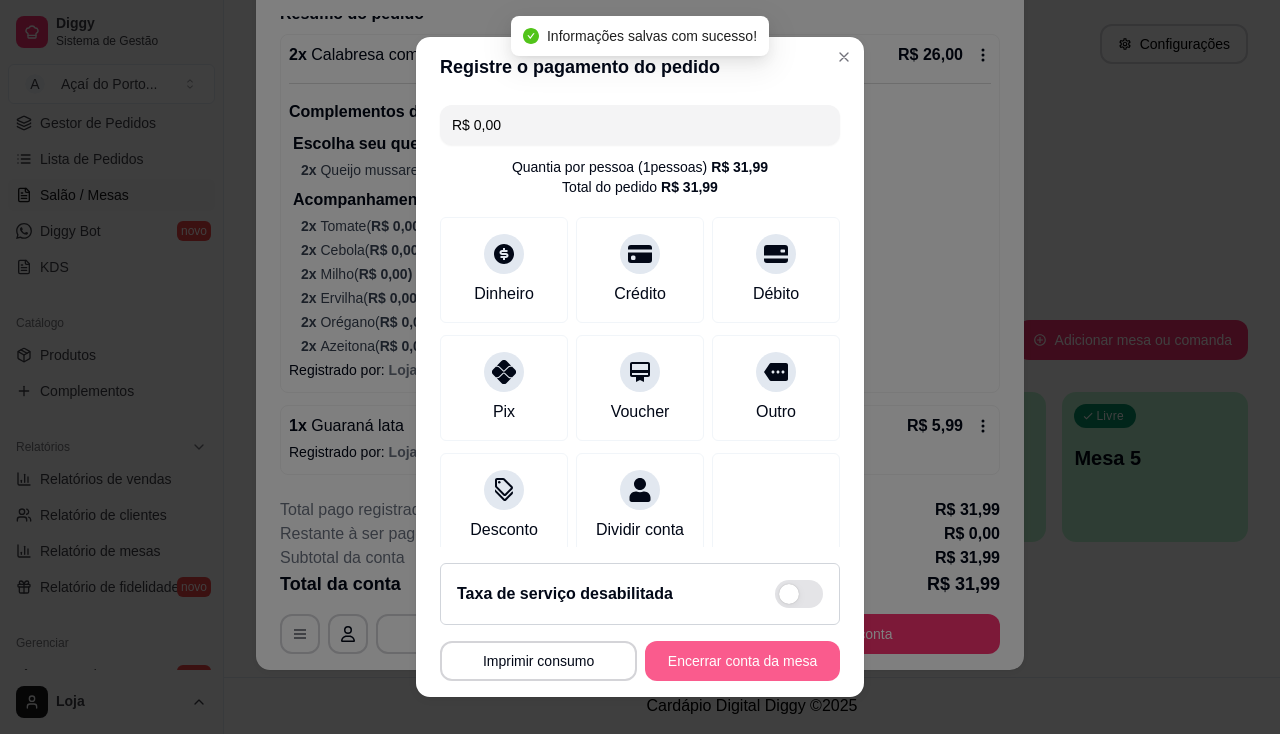 click on "Encerrar conta da mesa" at bounding box center (742, 661) 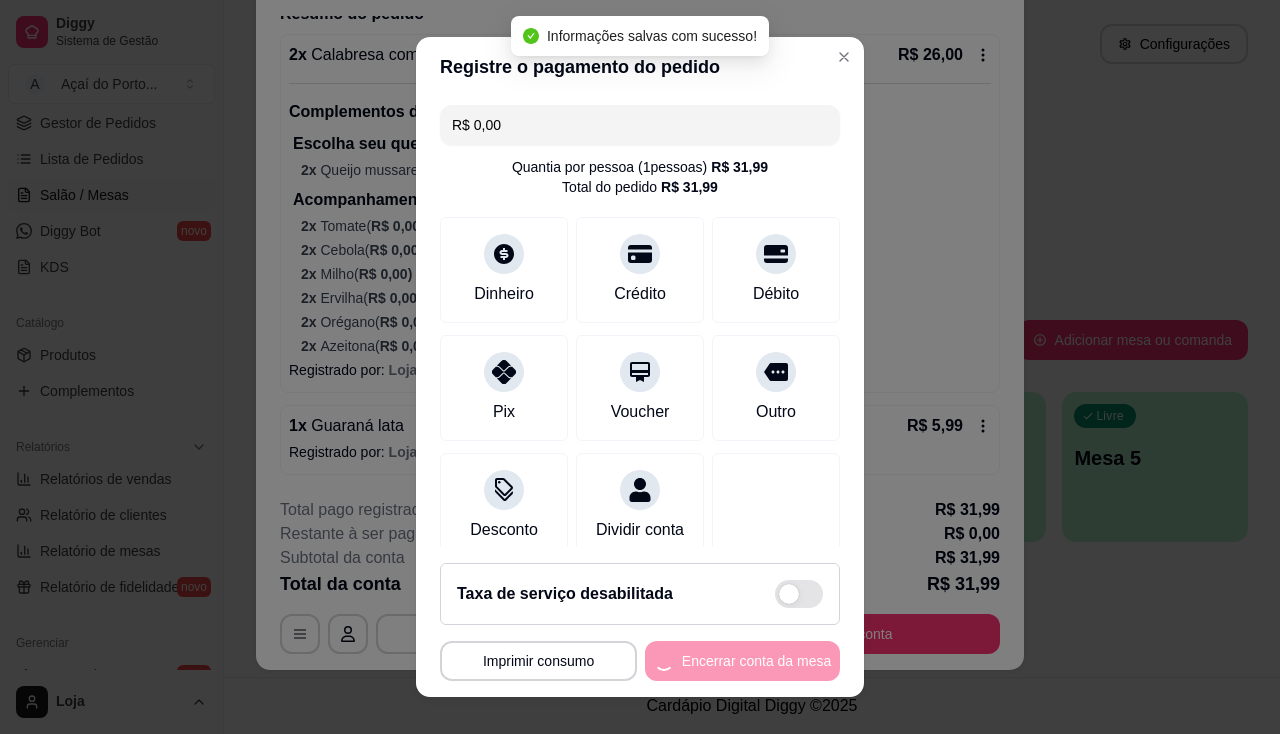 scroll, scrollTop: 0, scrollLeft: 0, axis: both 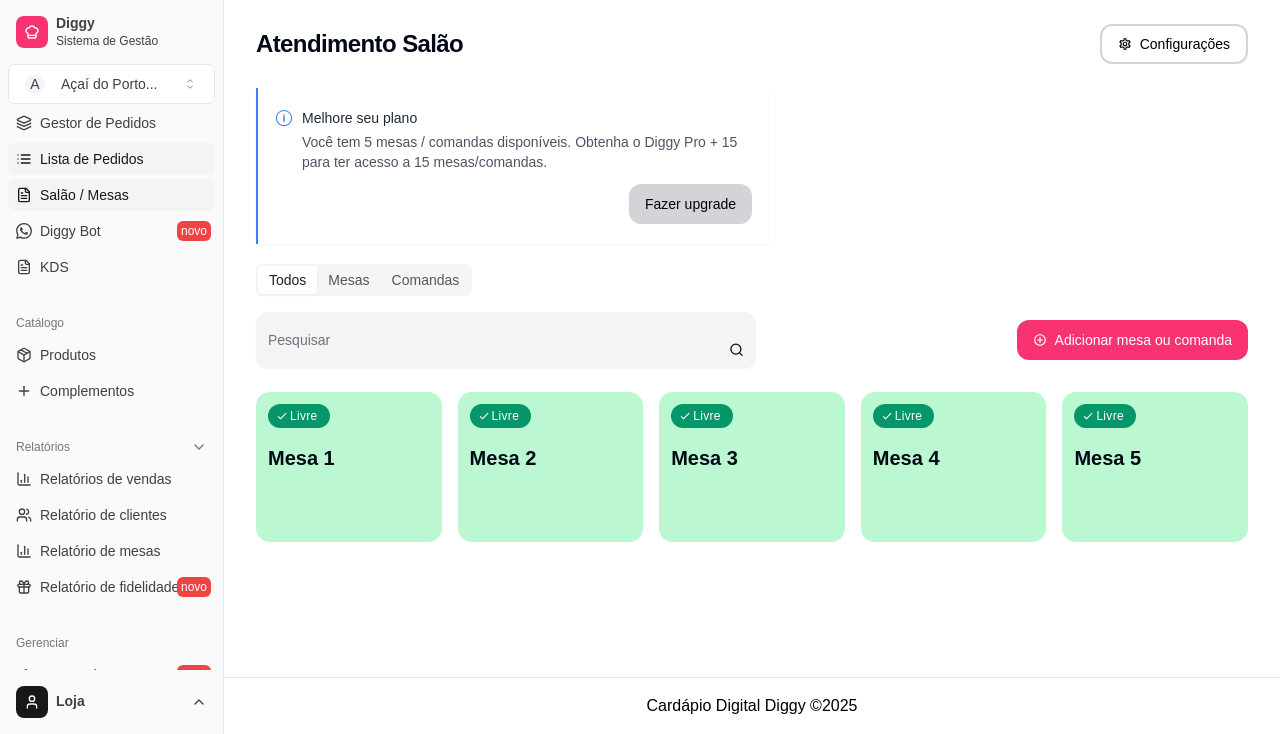 click on "Lista de Pedidos" at bounding box center (111, 159) 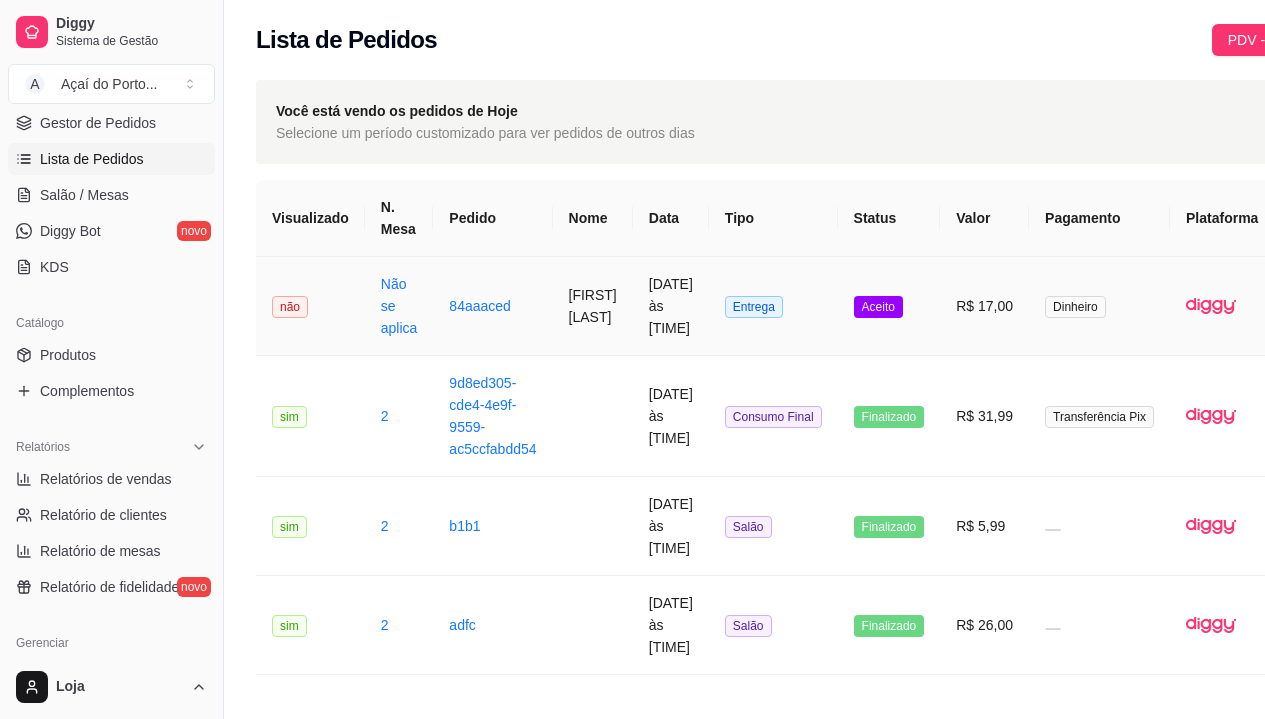 click on "[DATE] às [TIME]" at bounding box center [671, 306] 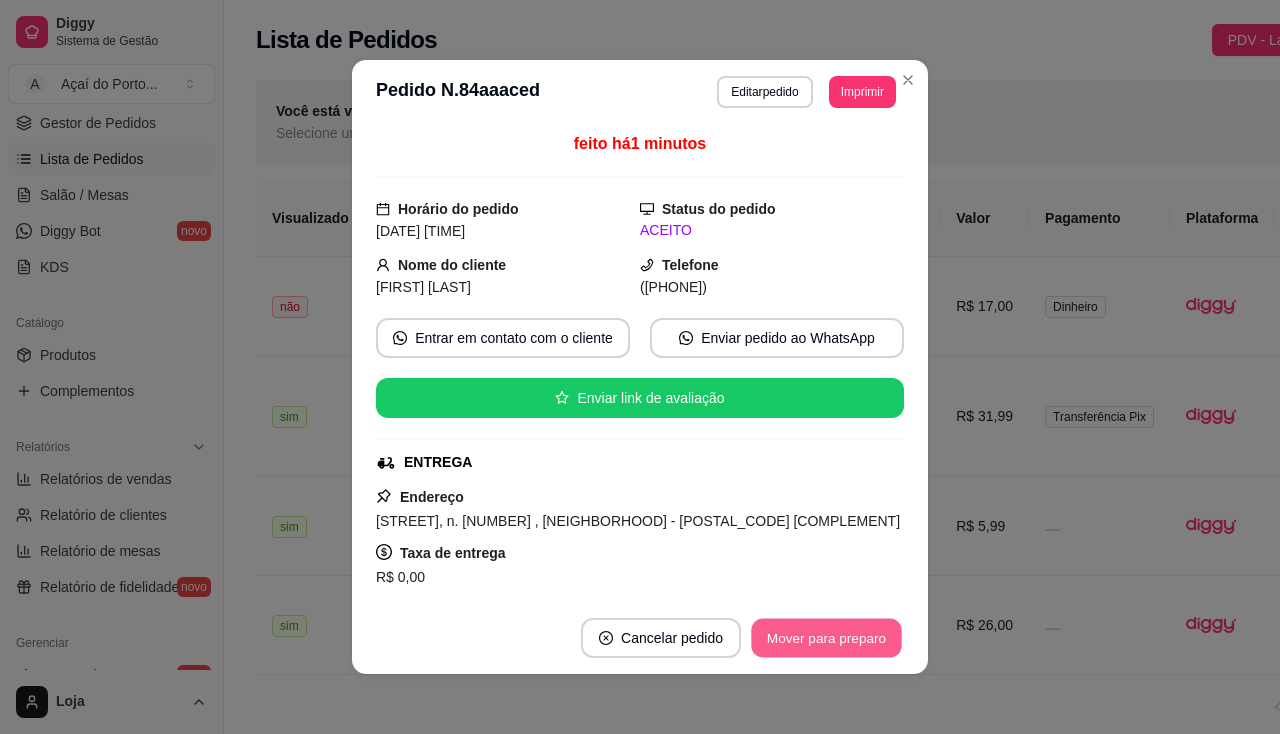 click on "Mover para preparo" at bounding box center (826, 638) 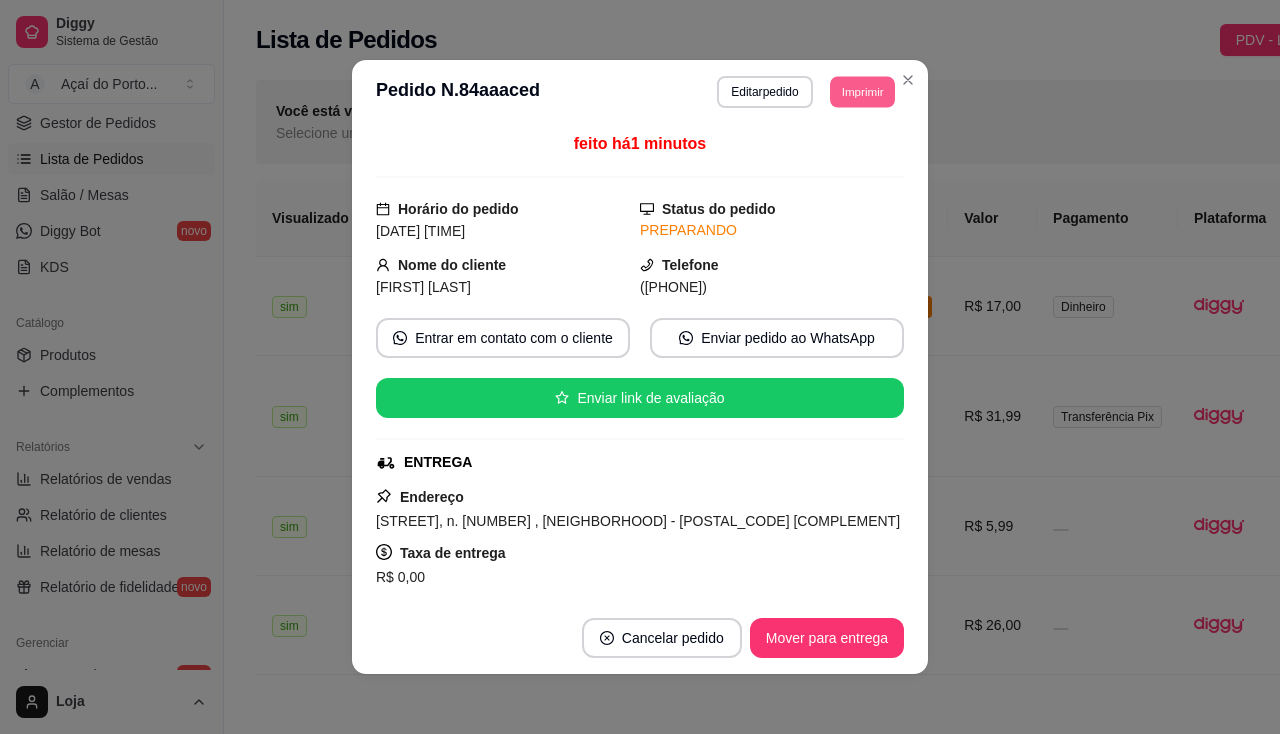 click on "Imprimir" at bounding box center [862, 91] 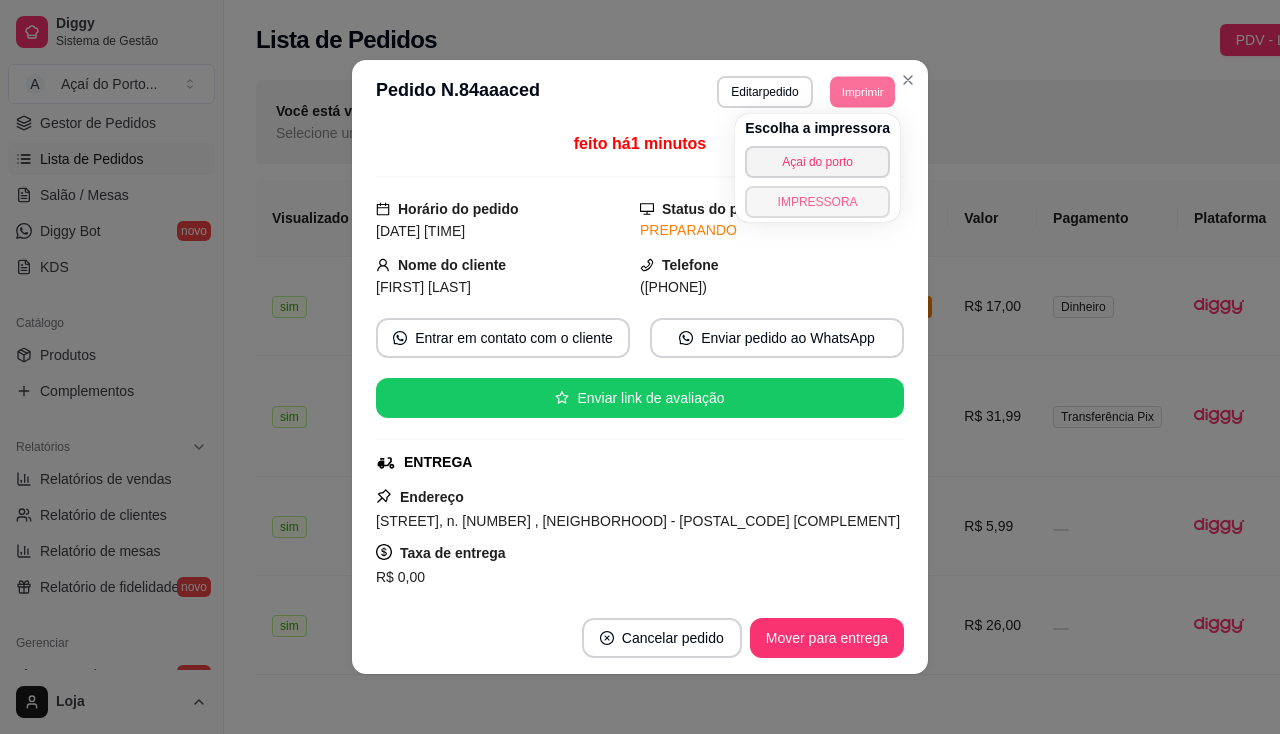 click on "IMPRESSORA" at bounding box center [817, 202] 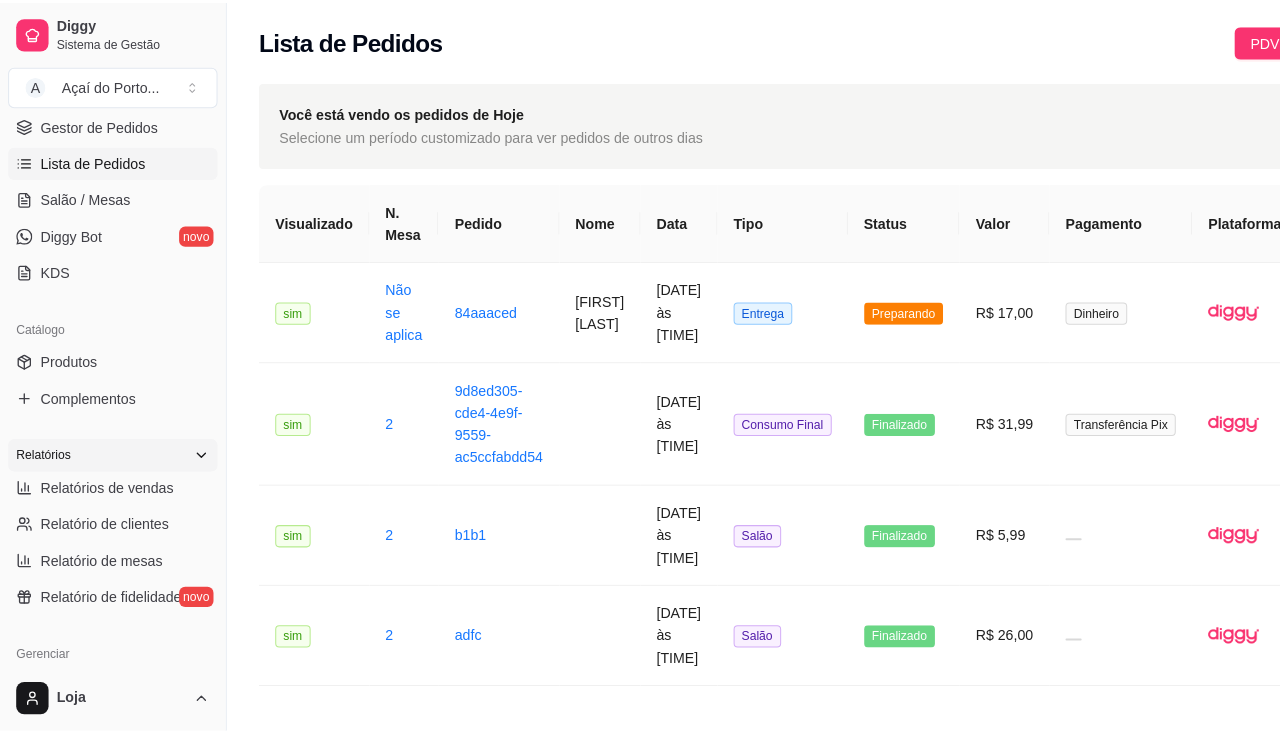 scroll, scrollTop: 200, scrollLeft: 0, axis: vertical 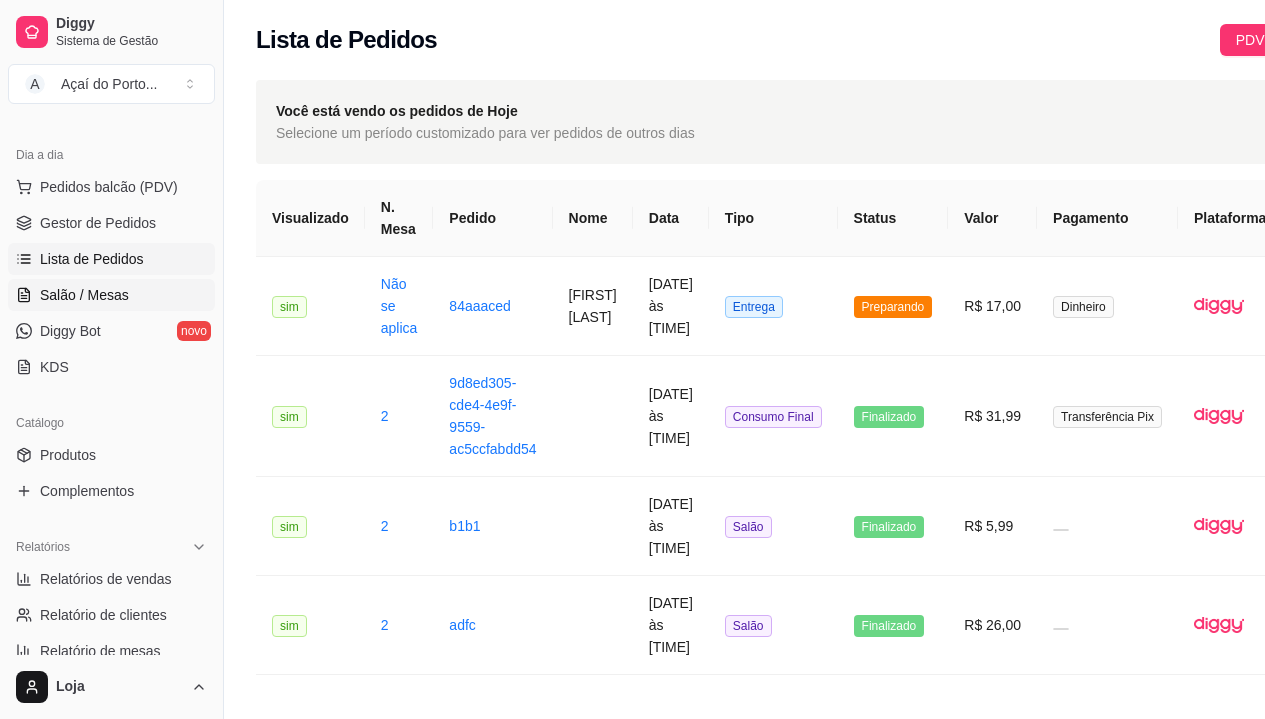 click on "Salão / Mesas" at bounding box center (84, 295) 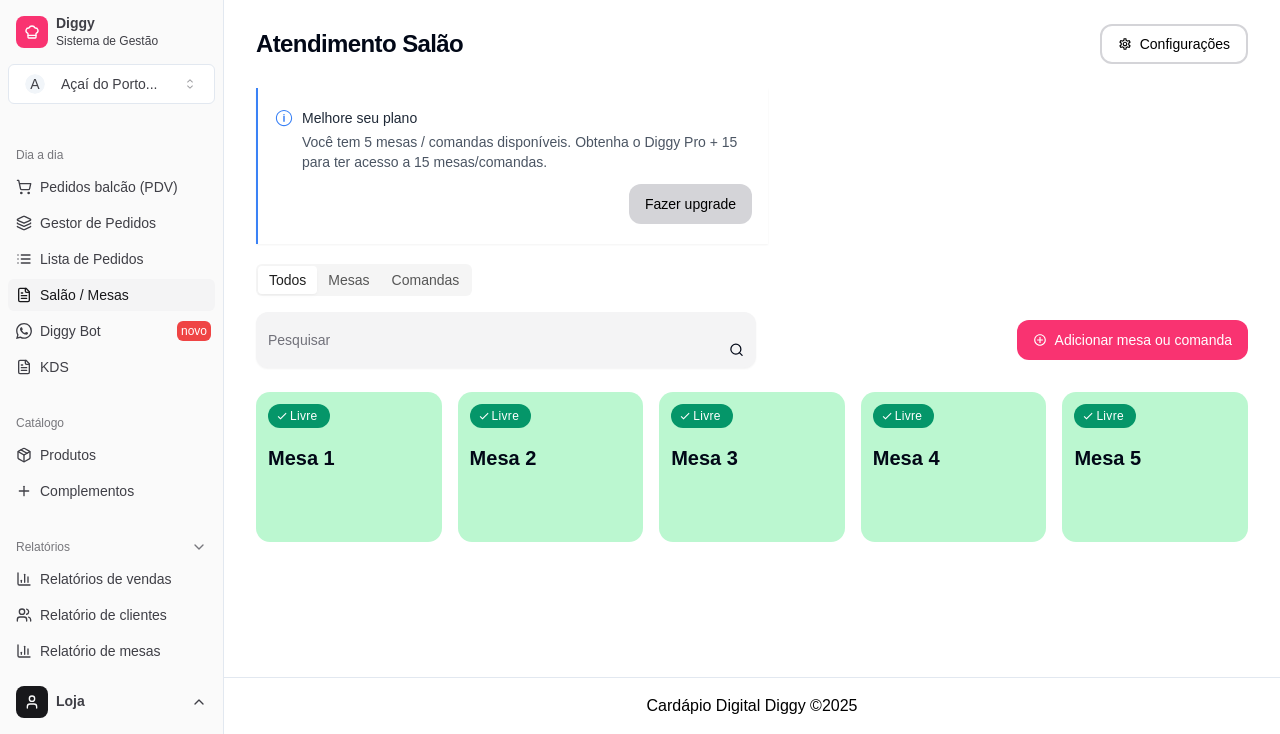 click on "Livre Mesa 1" at bounding box center [349, 455] 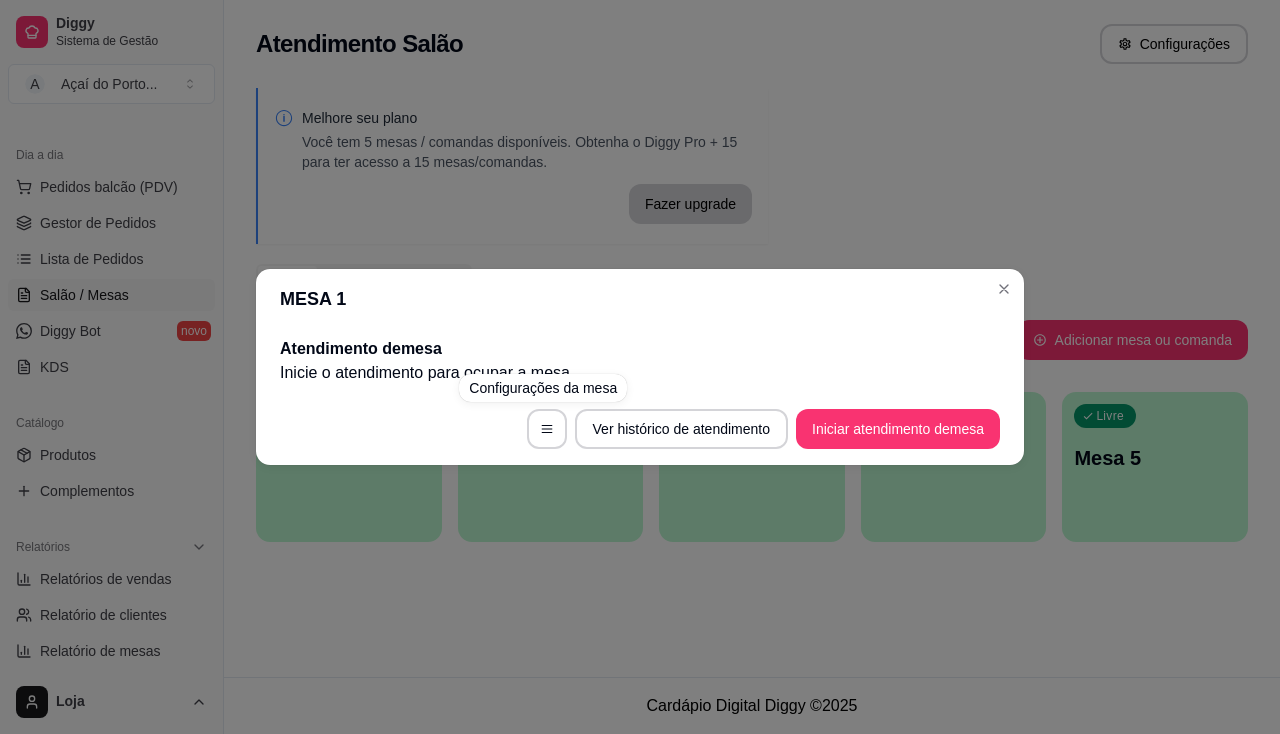 click on "Ver histórico de atendimento Iniciar atendimento de  mesa" at bounding box center [640, 429] 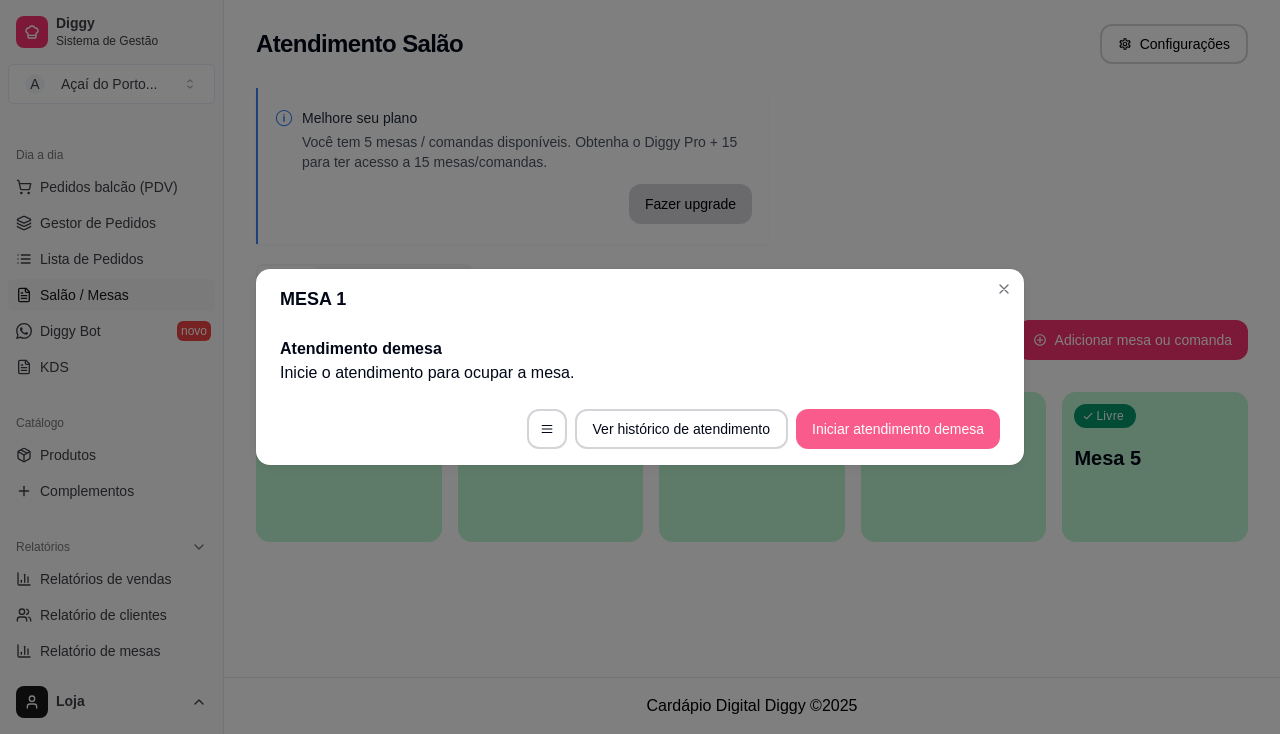 click on "Iniciar atendimento de  mesa" at bounding box center [898, 429] 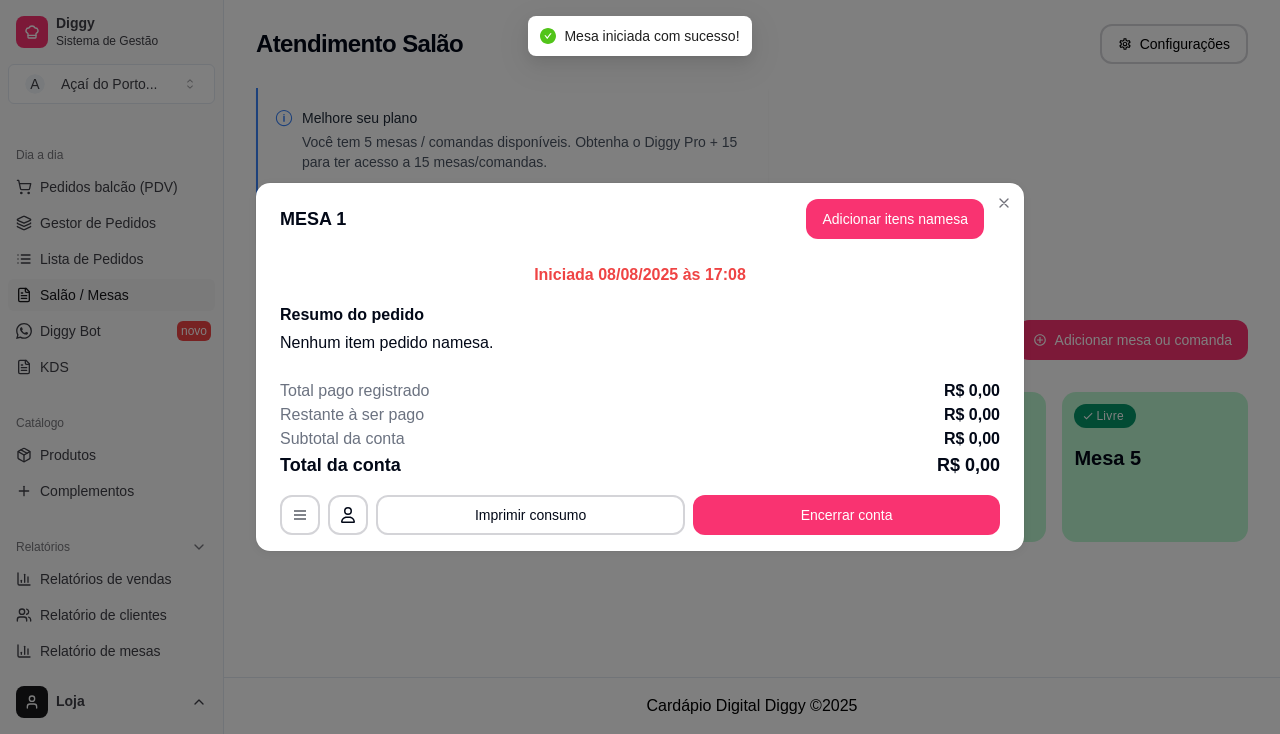 click on "MESA 1 Adicionar itens na  mesa" at bounding box center [640, 219] 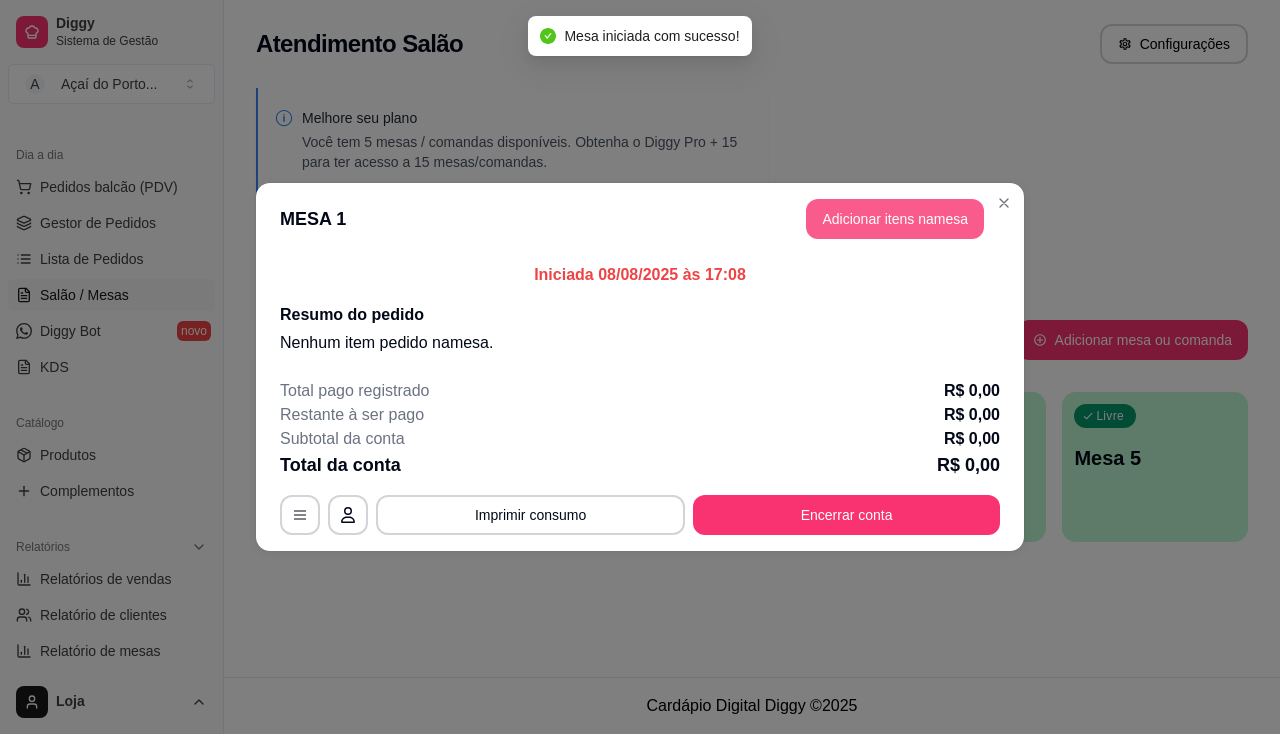 click on "Adicionar itens na  mesa" at bounding box center [895, 219] 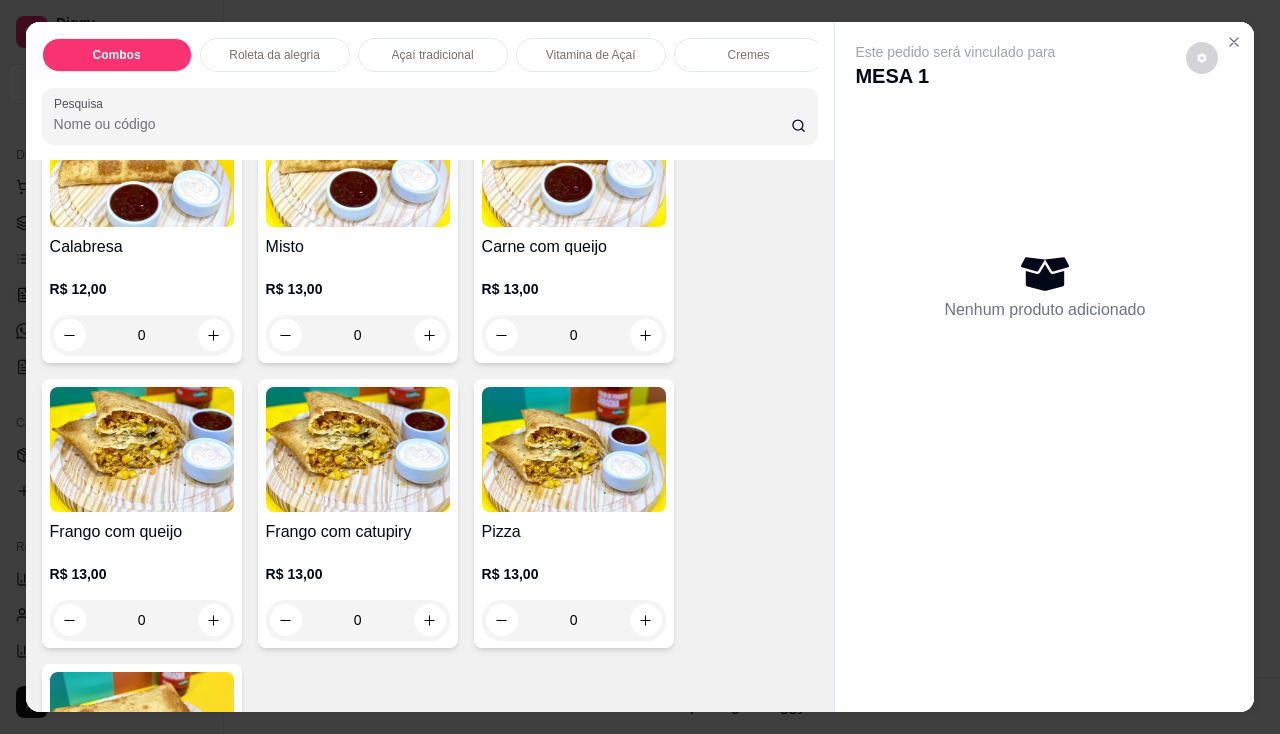 scroll, scrollTop: 2500, scrollLeft: 0, axis: vertical 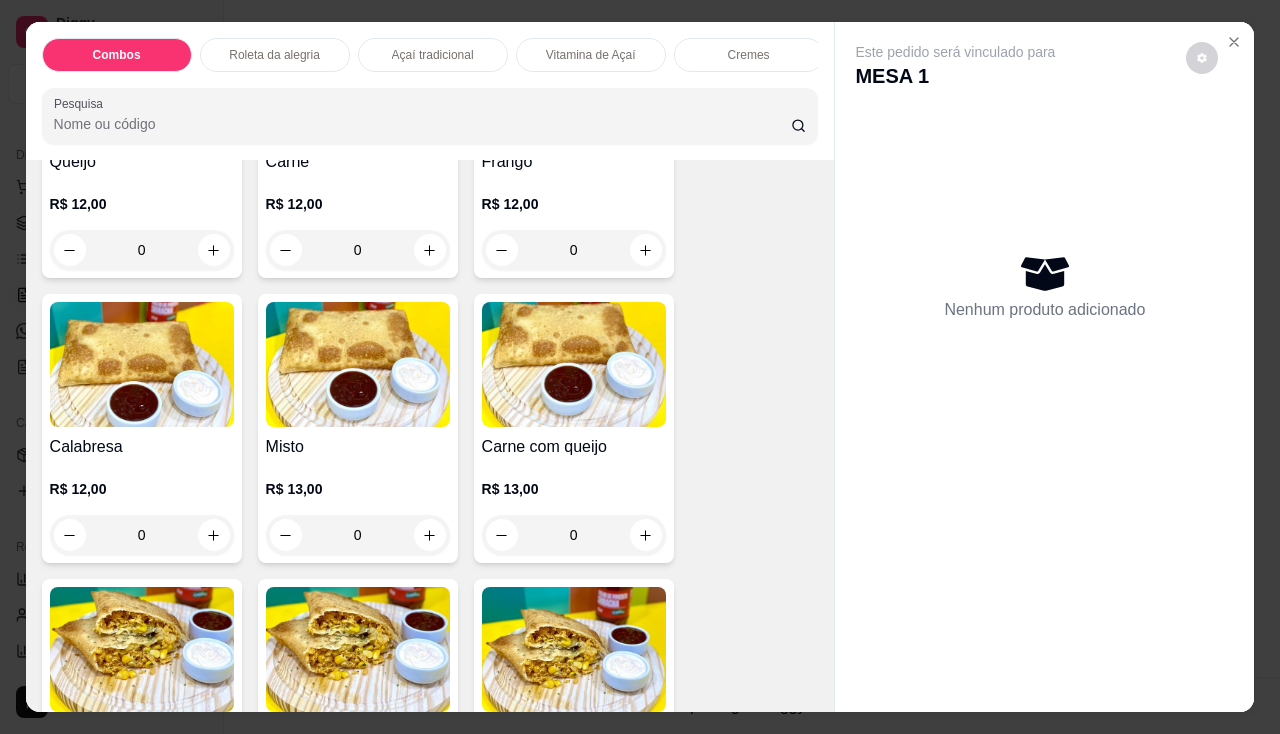 click on "0" at bounding box center [574, 535] 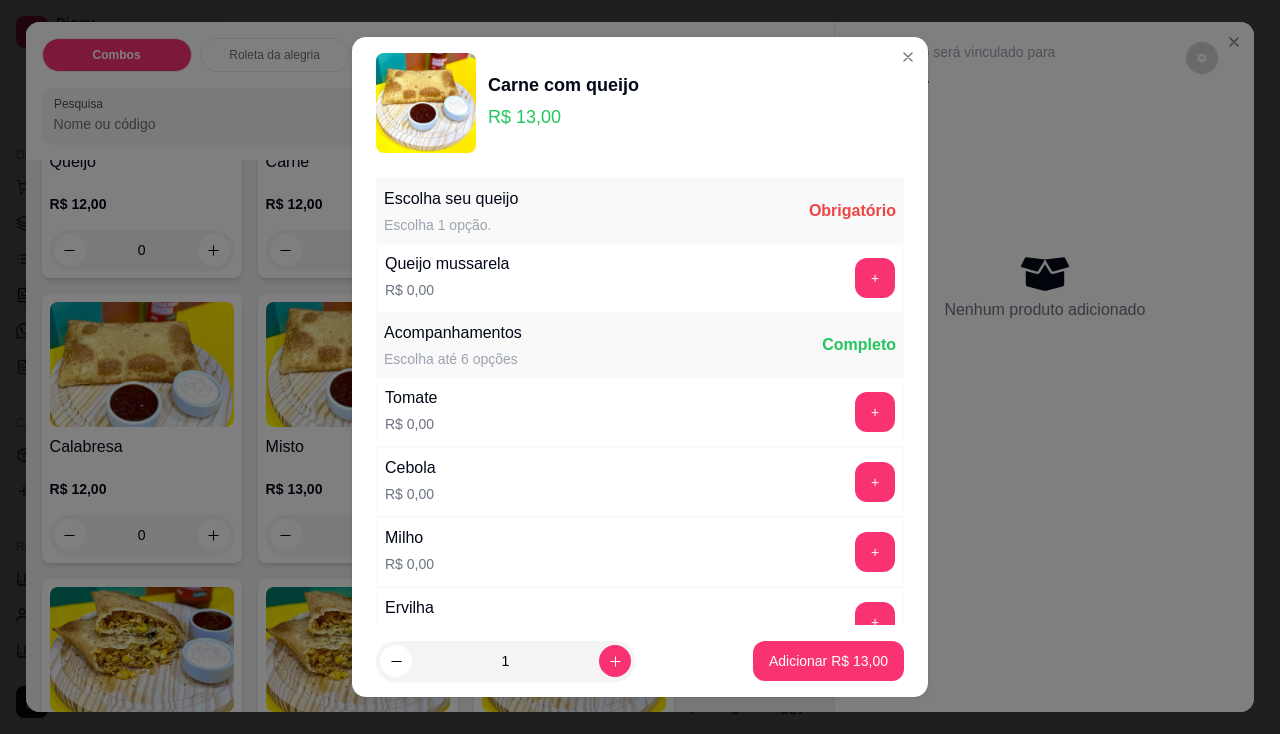 click on "+" at bounding box center [875, 278] 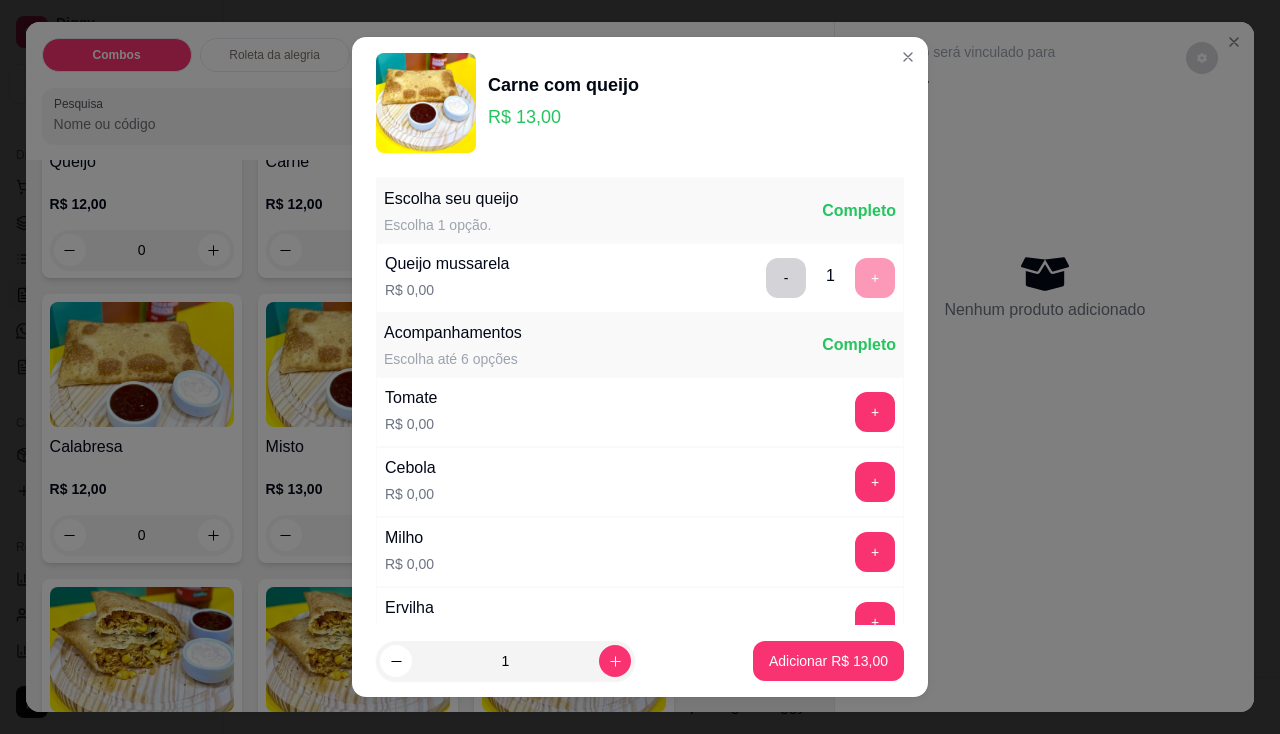 scroll, scrollTop: 144, scrollLeft: 0, axis: vertical 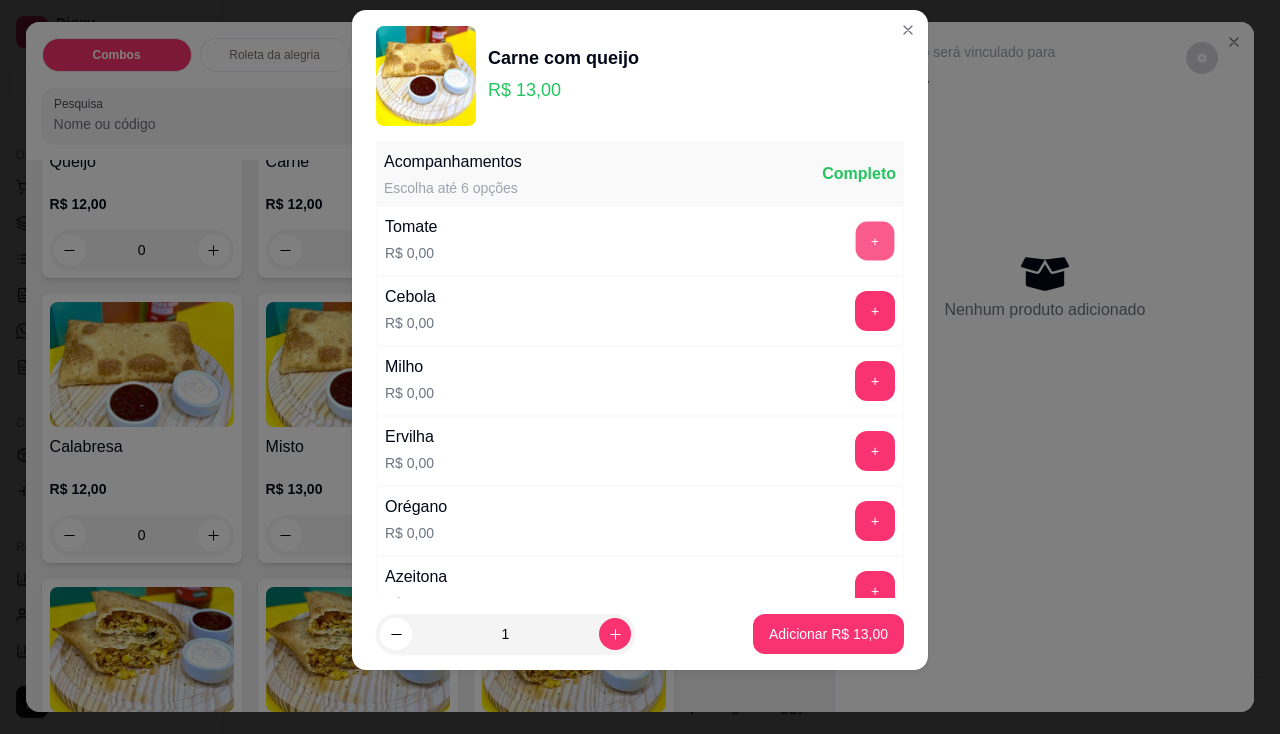 click on "+" at bounding box center (875, 240) 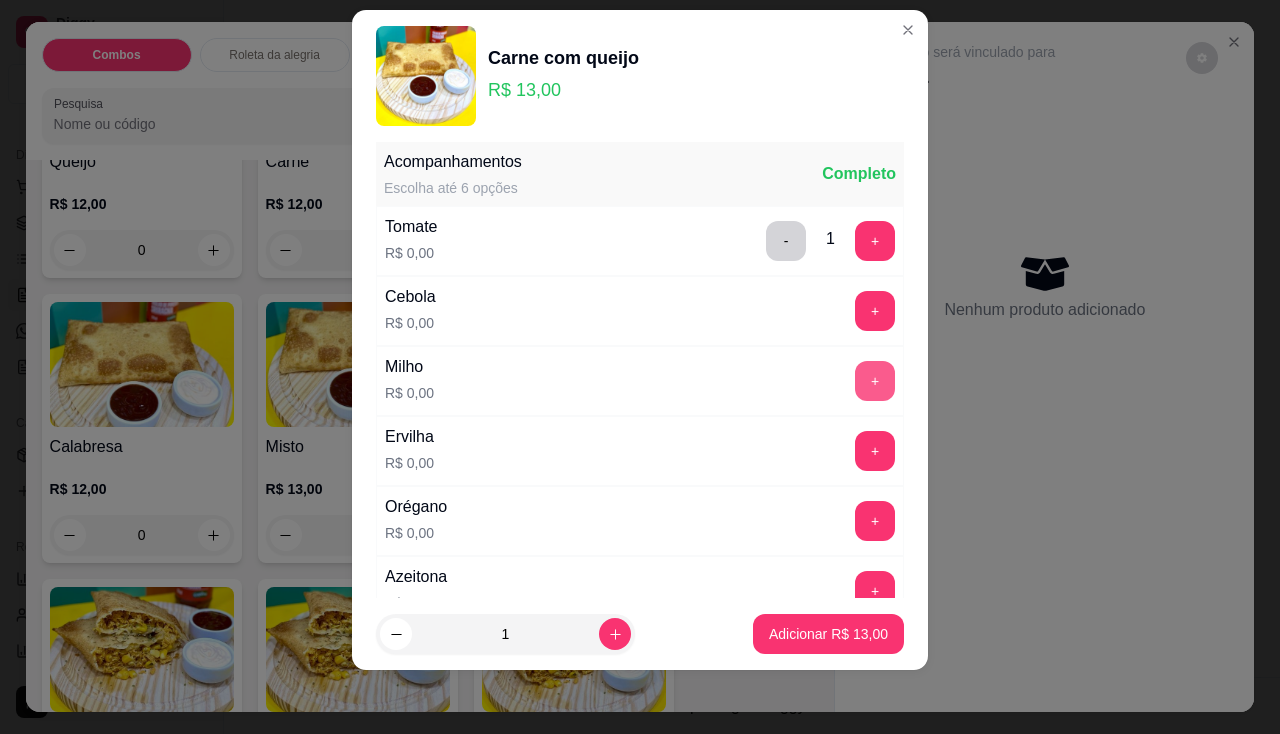 click on "+" at bounding box center [875, 381] 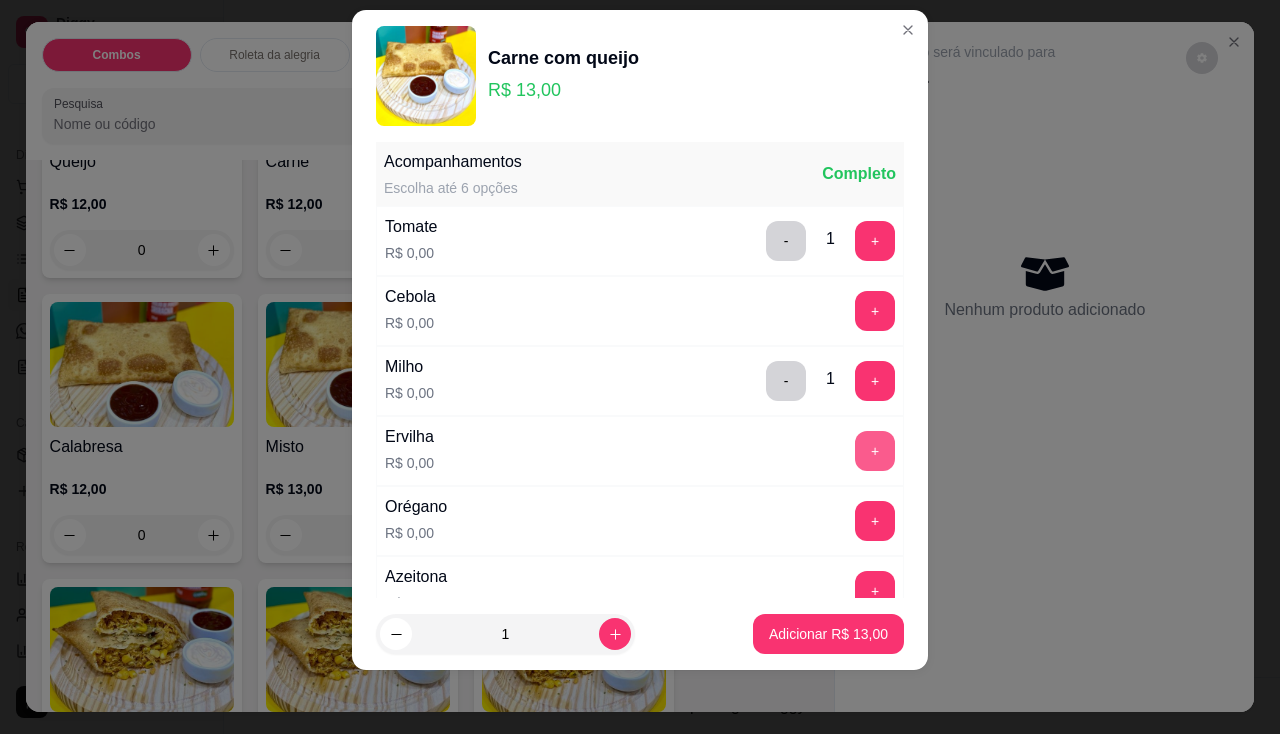 click on "+" at bounding box center [875, 451] 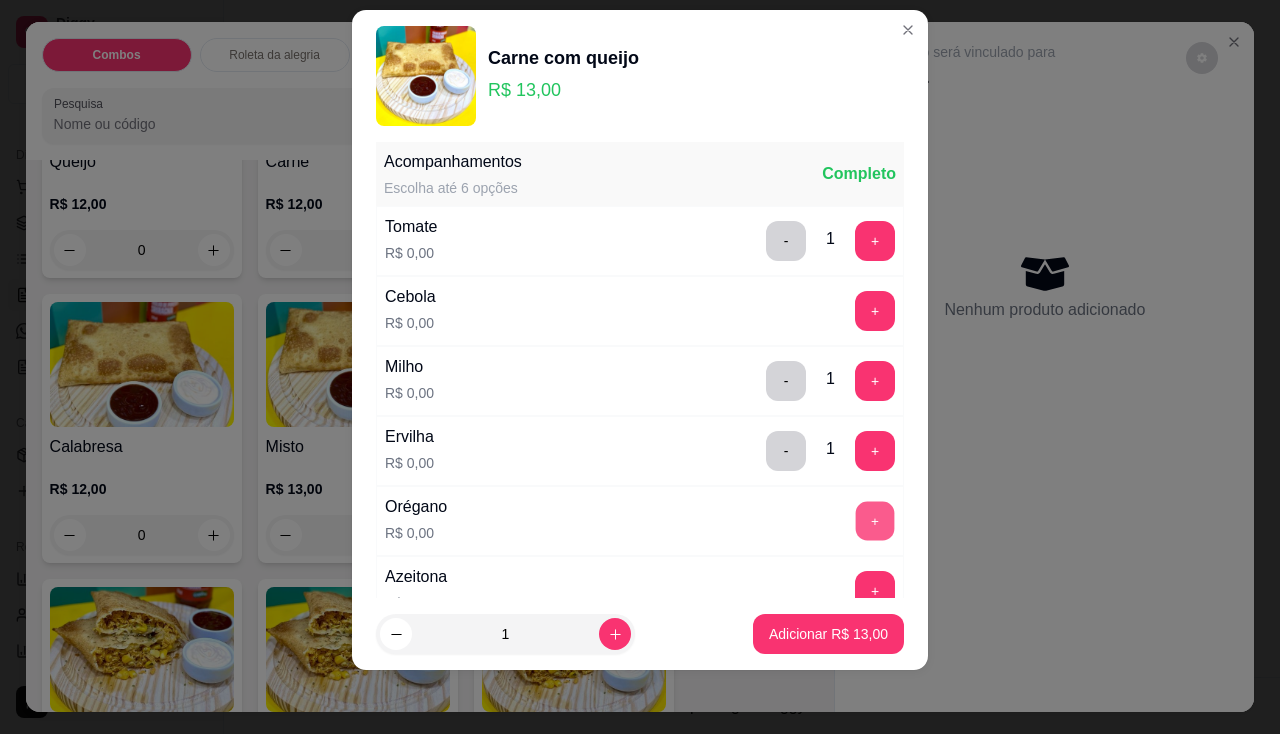 click on "+" at bounding box center (875, 520) 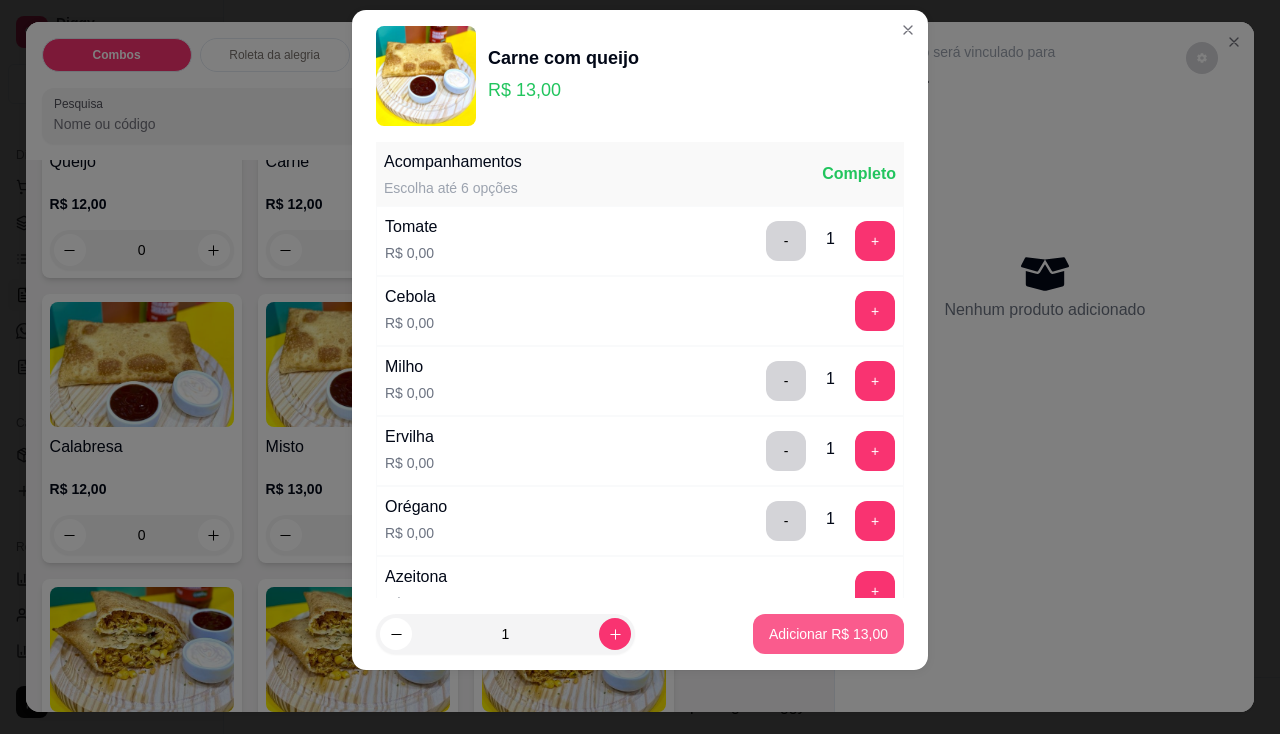 click on "Adicionar   R$ 13,00" at bounding box center (828, 634) 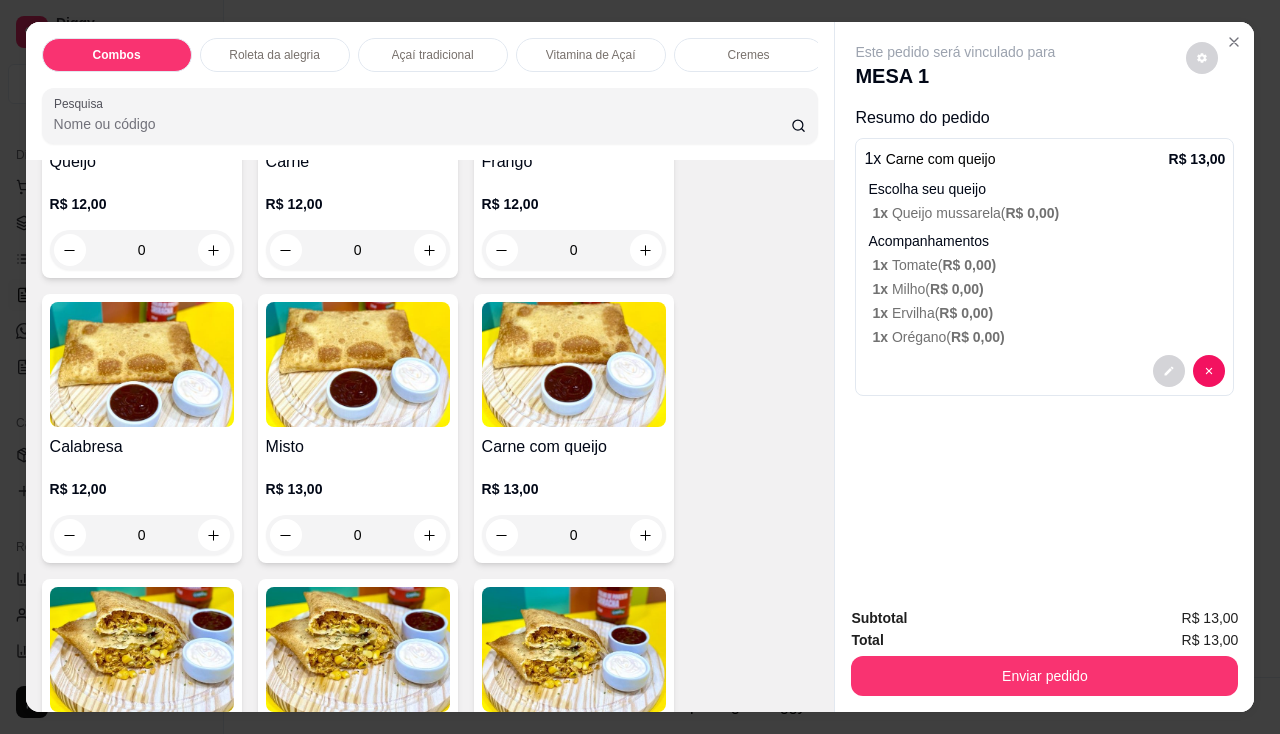 scroll, scrollTop: 2800, scrollLeft: 0, axis: vertical 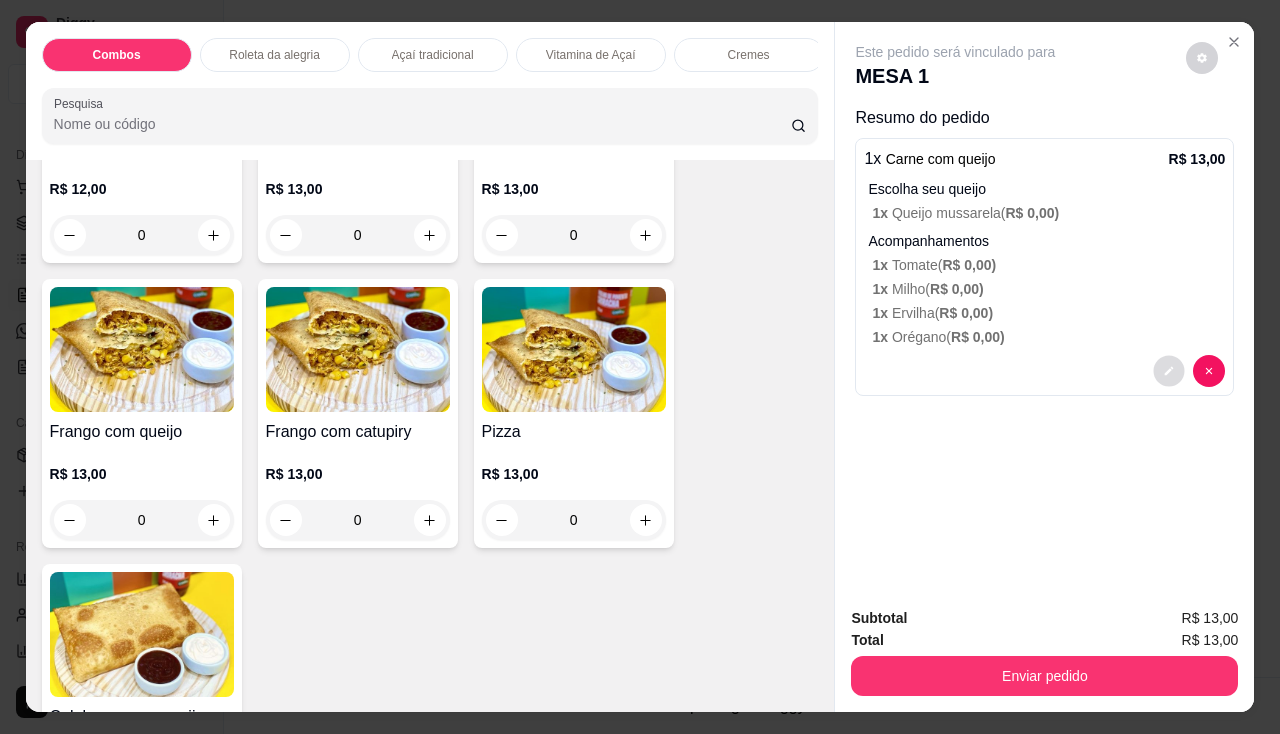 click 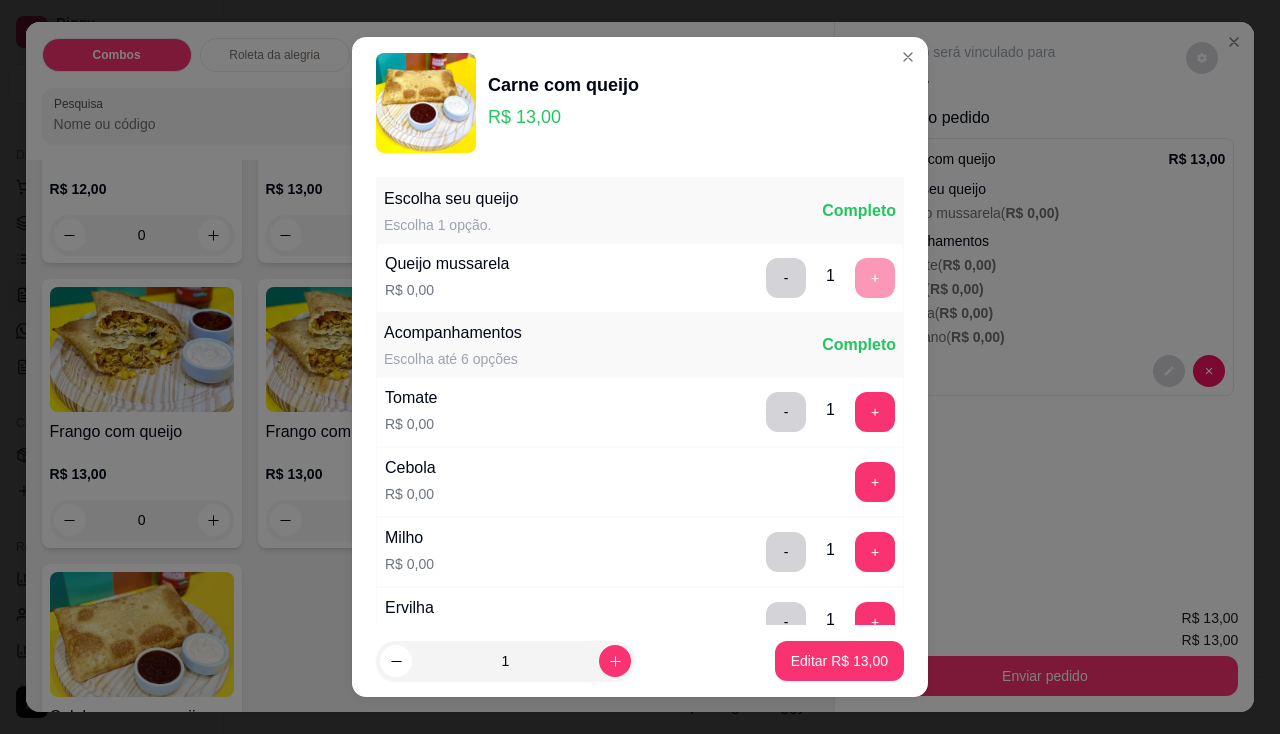 click on "1" at bounding box center (559, 661) 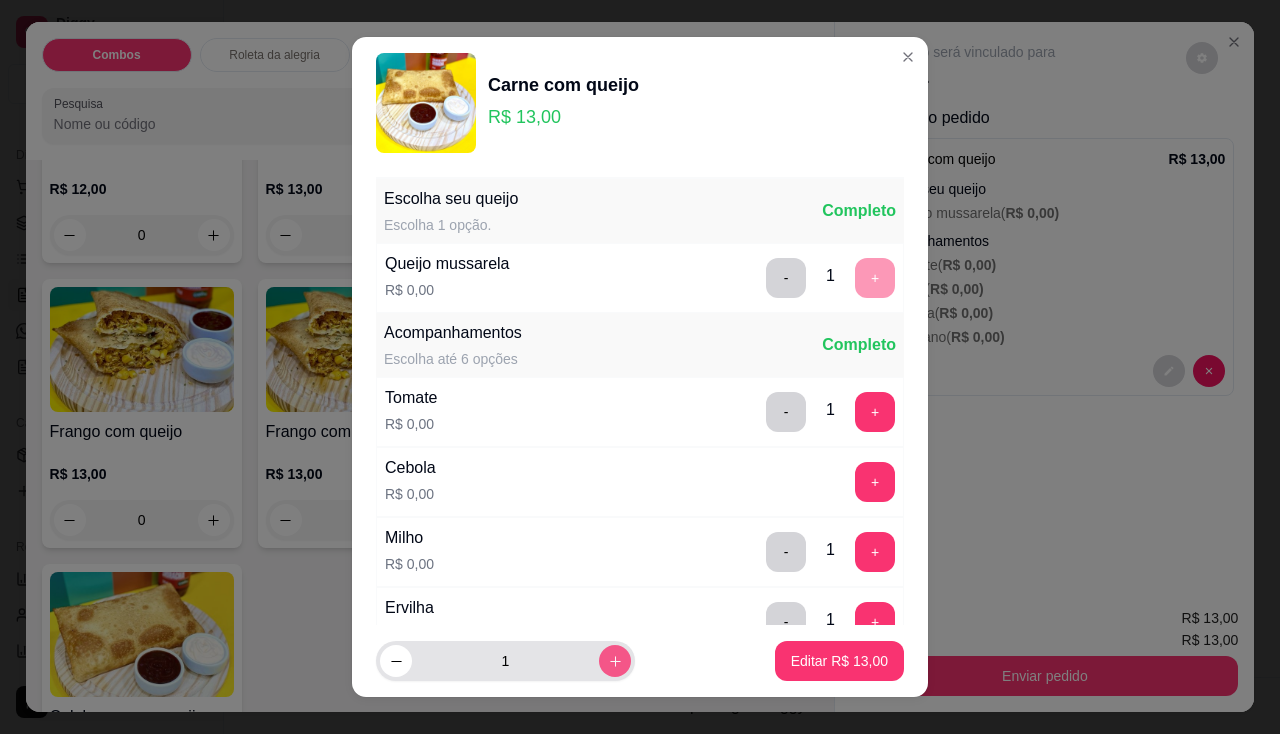 click at bounding box center (615, 661) 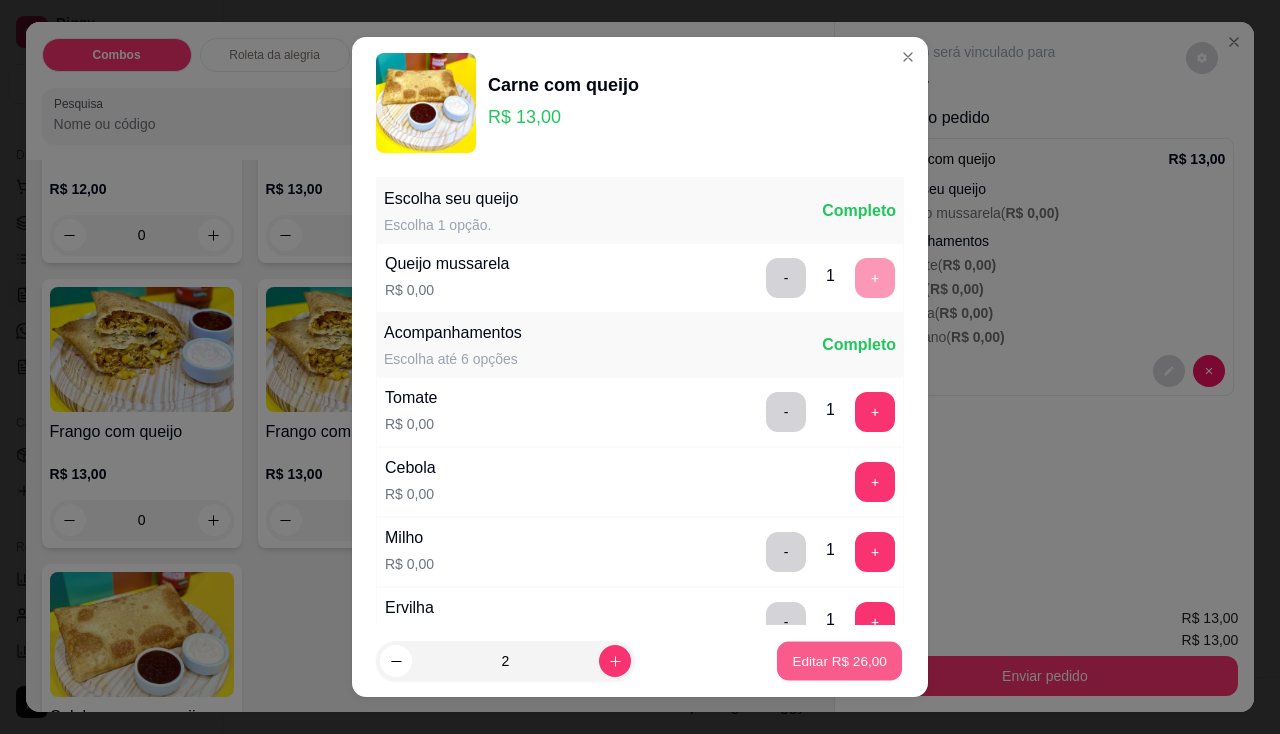 click on "Editar   R$ 26,00" at bounding box center [839, 661] 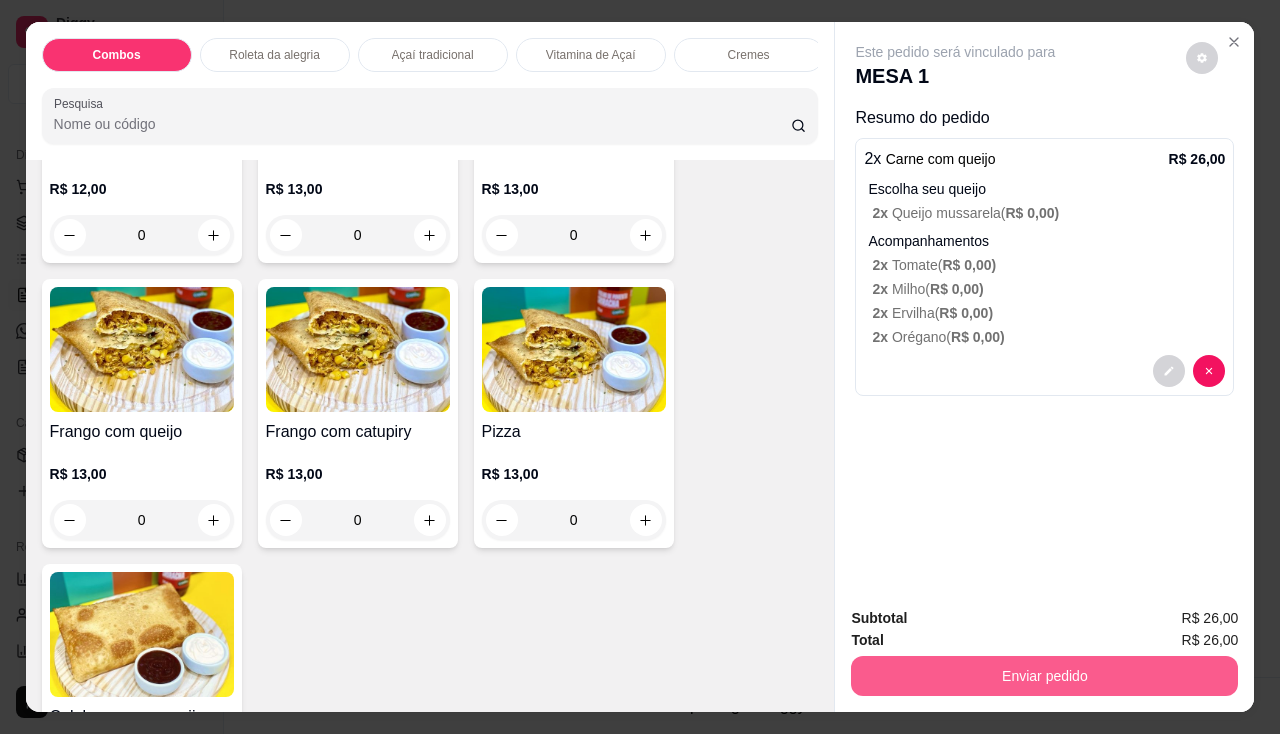 click on "Enviar pedido" at bounding box center (1044, 676) 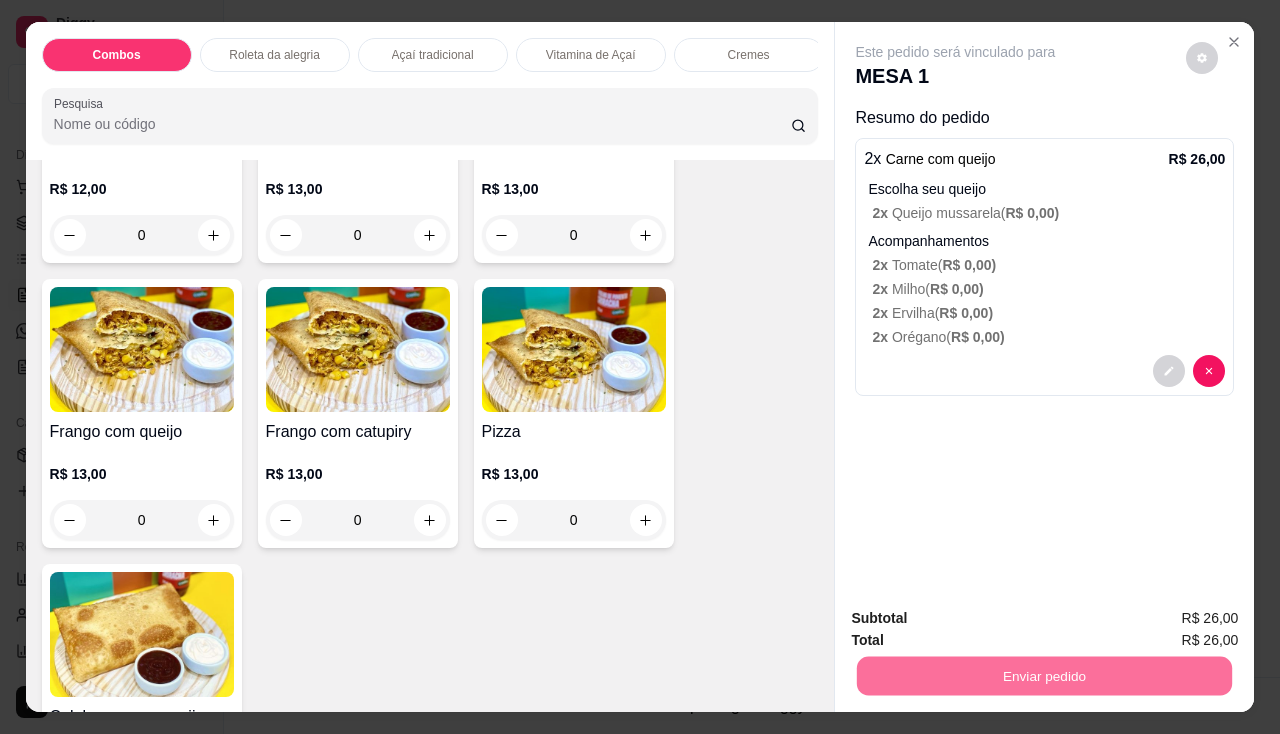 click on "Não registrar e enviar pedido" at bounding box center [979, 619] 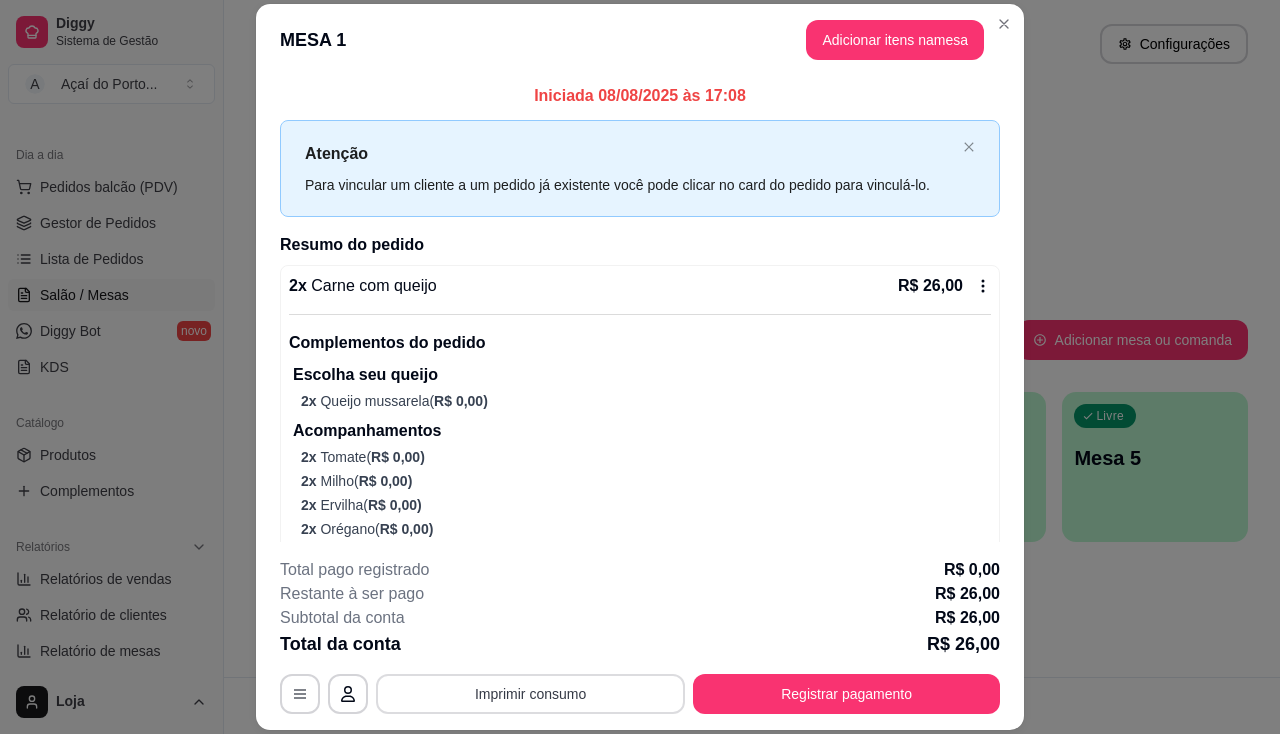 click on "Imprimir consumo" at bounding box center [530, 694] 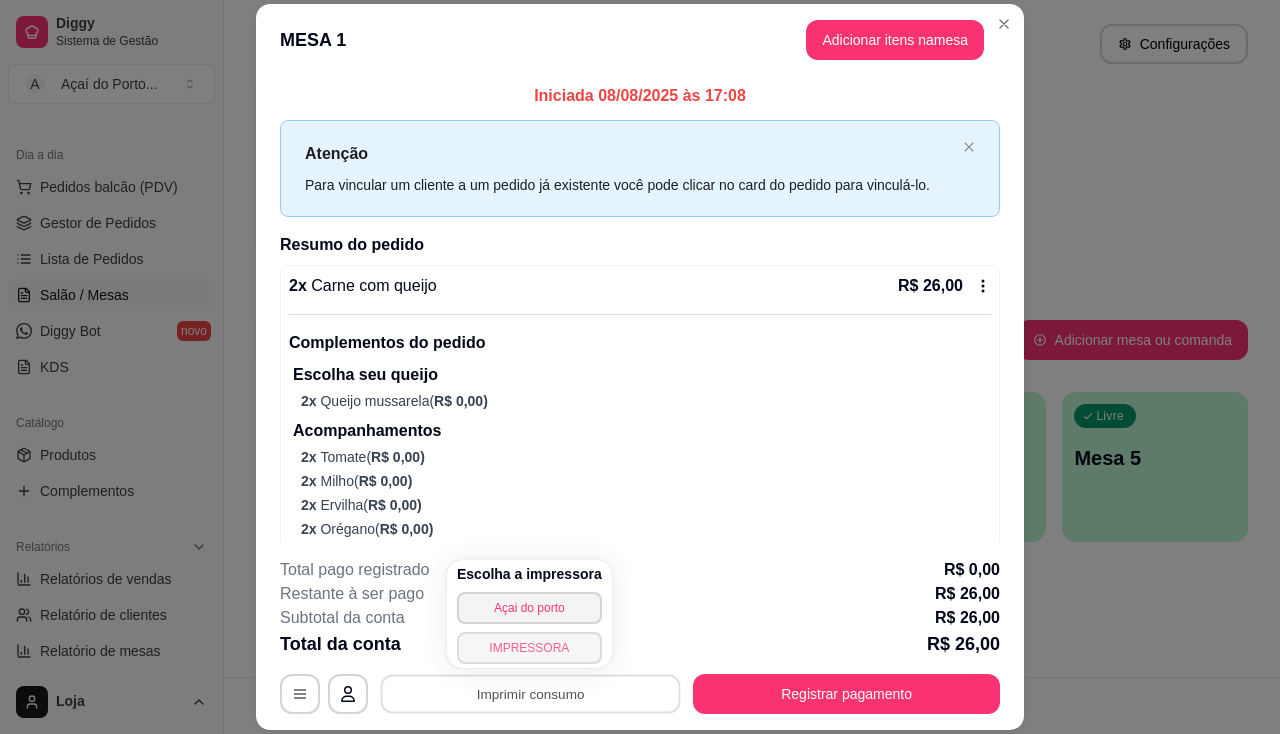 click on "IMPRESSORA" at bounding box center [529, 648] 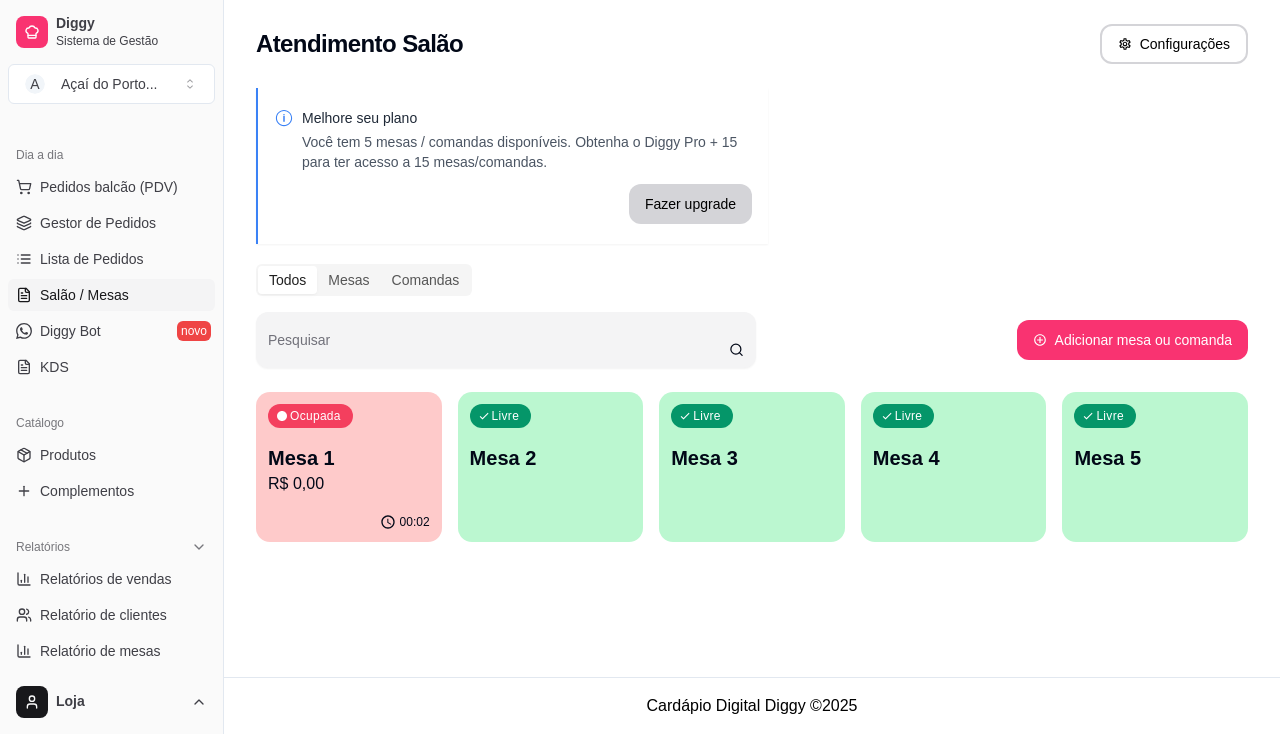 click on "R$ 0,00" at bounding box center [349, 484] 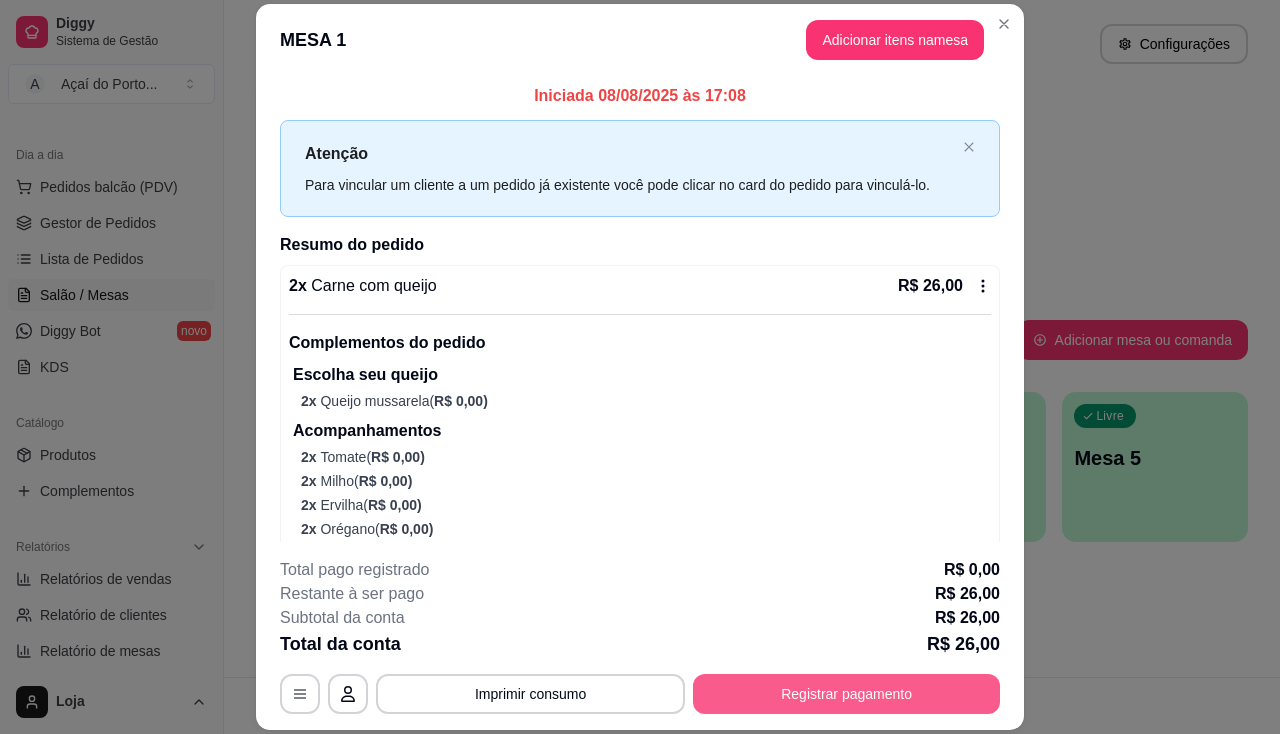click on "Registrar pagamento" at bounding box center (846, 694) 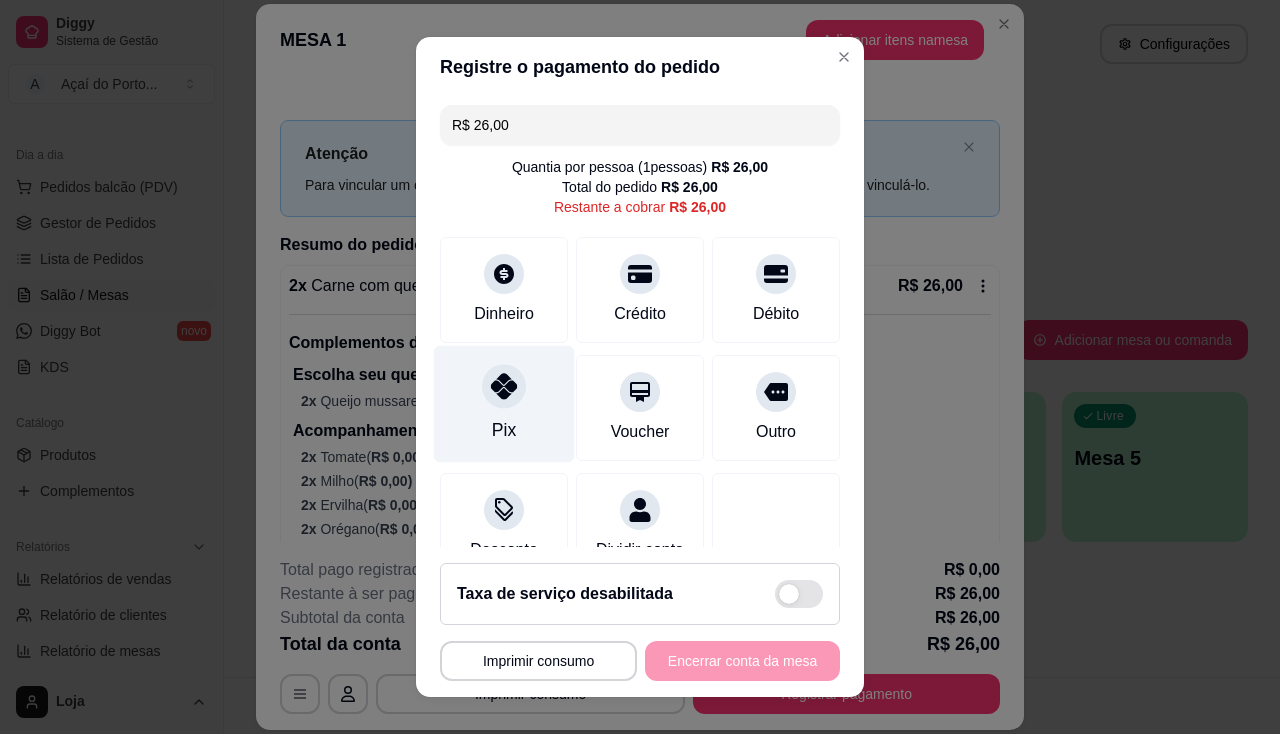 click 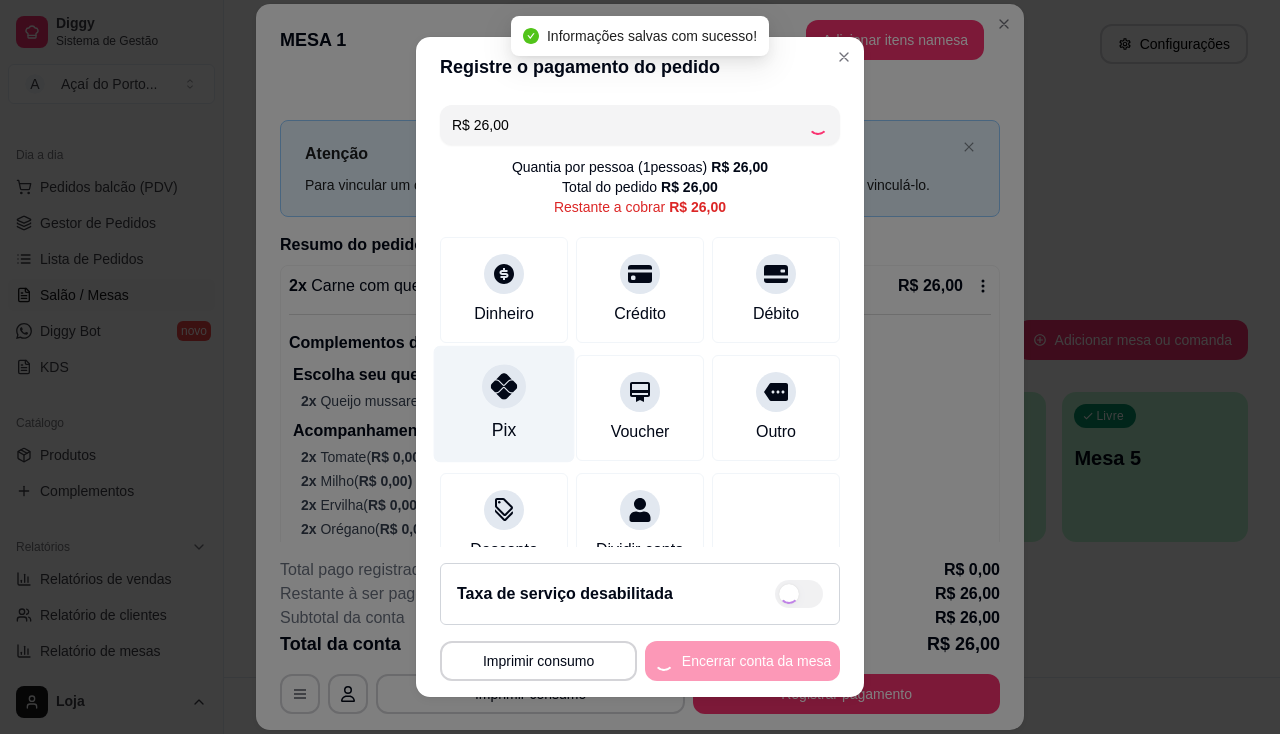 type on "R$ 0,00" 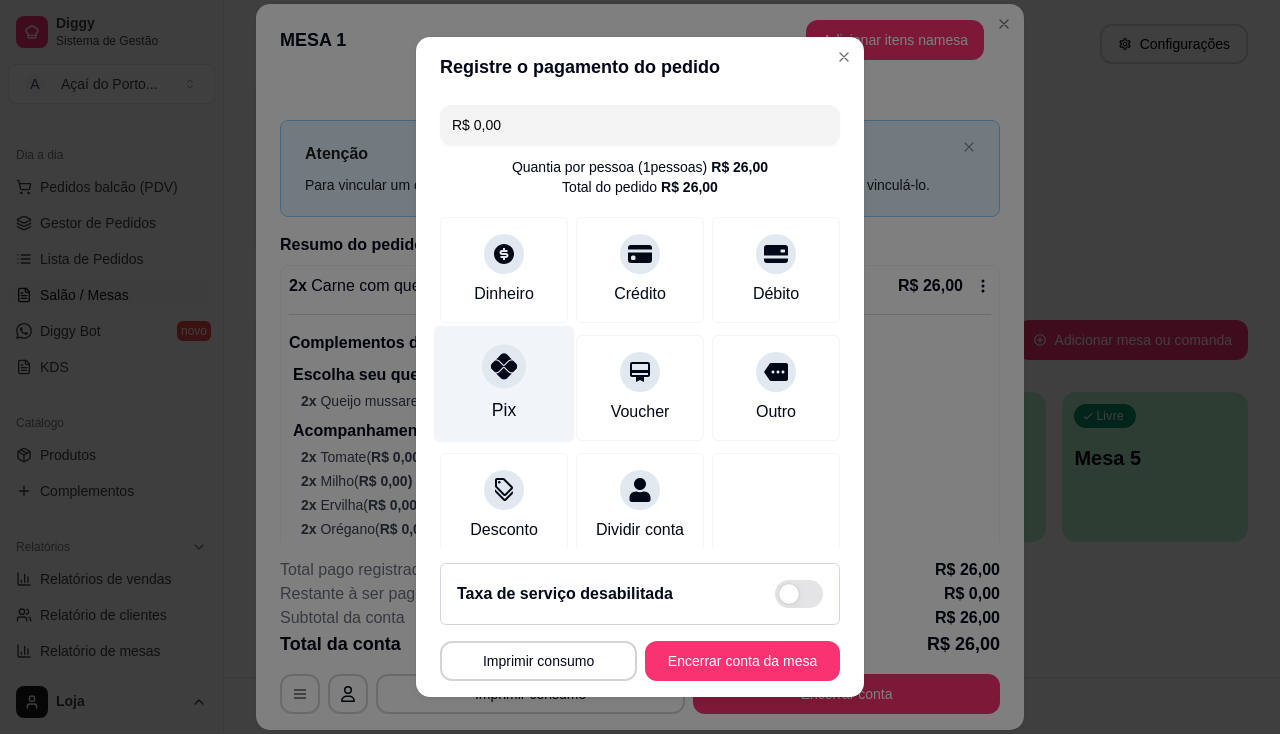 click at bounding box center [504, 366] 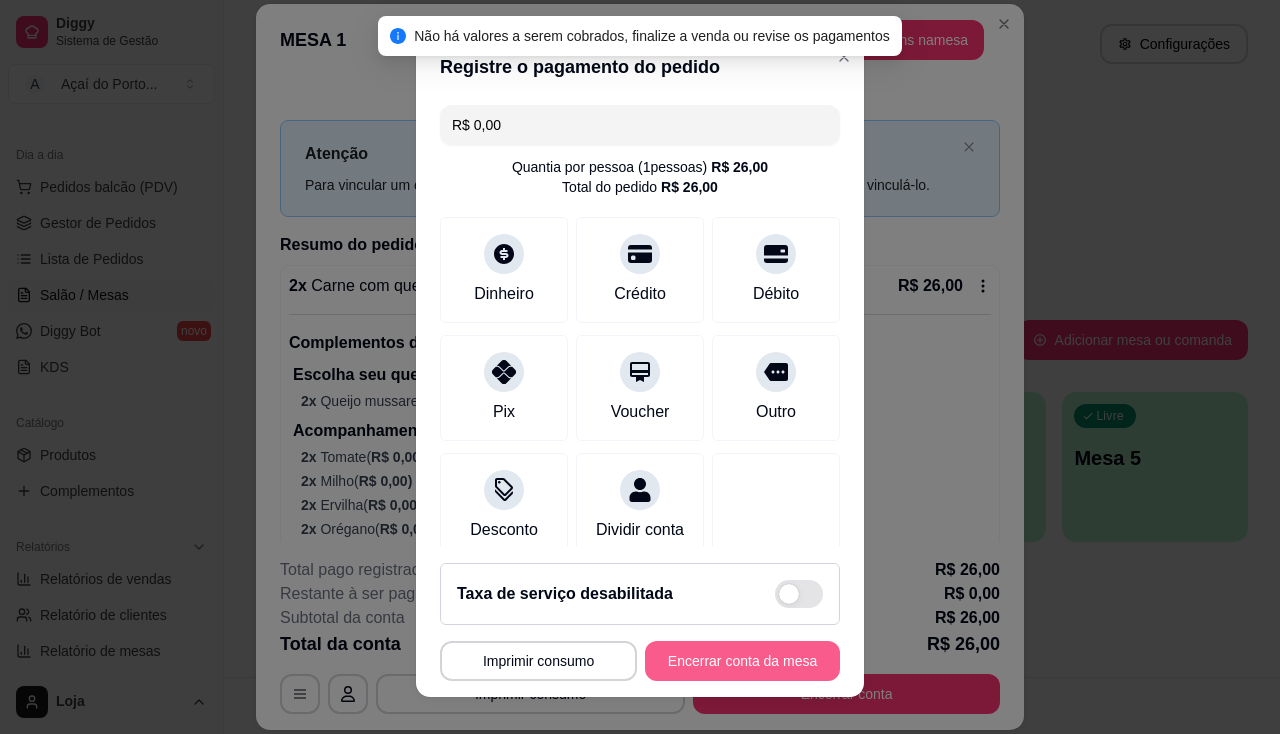 click on "Encerrar conta da mesa" at bounding box center (742, 661) 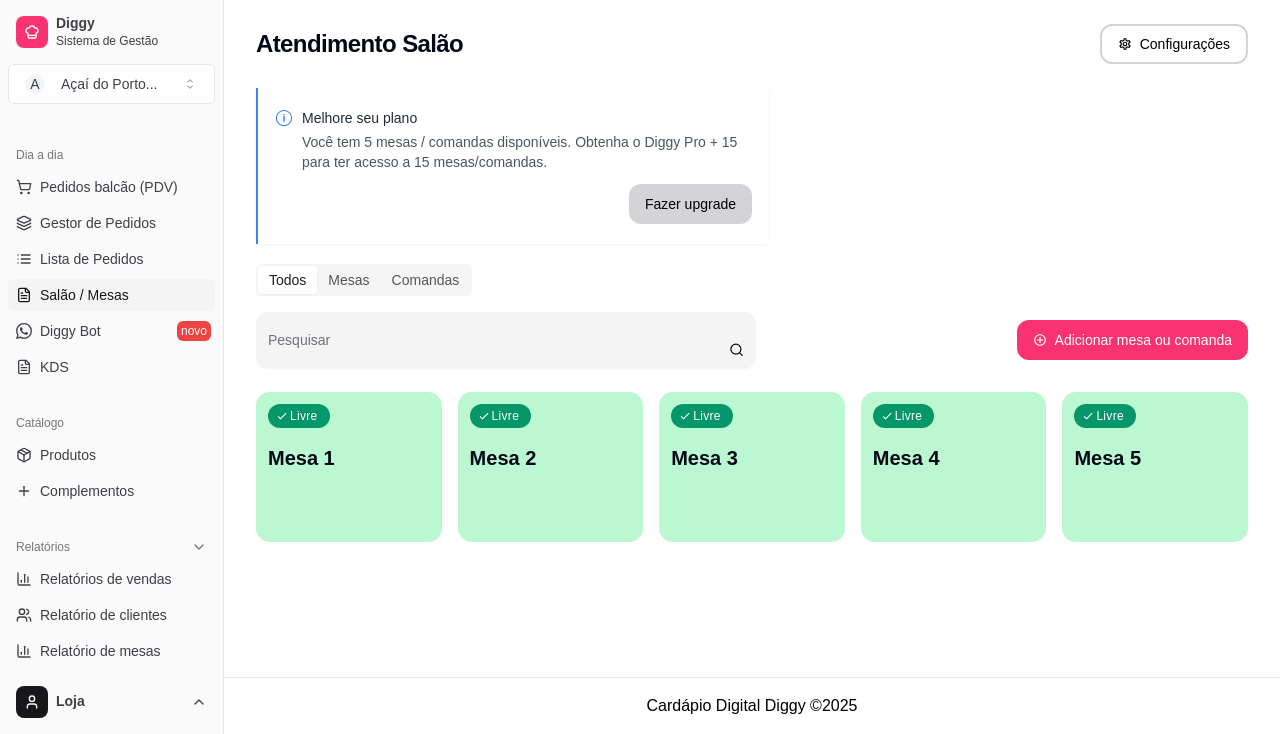 scroll, scrollTop: 0, scrollLeft: 0, axis: both 